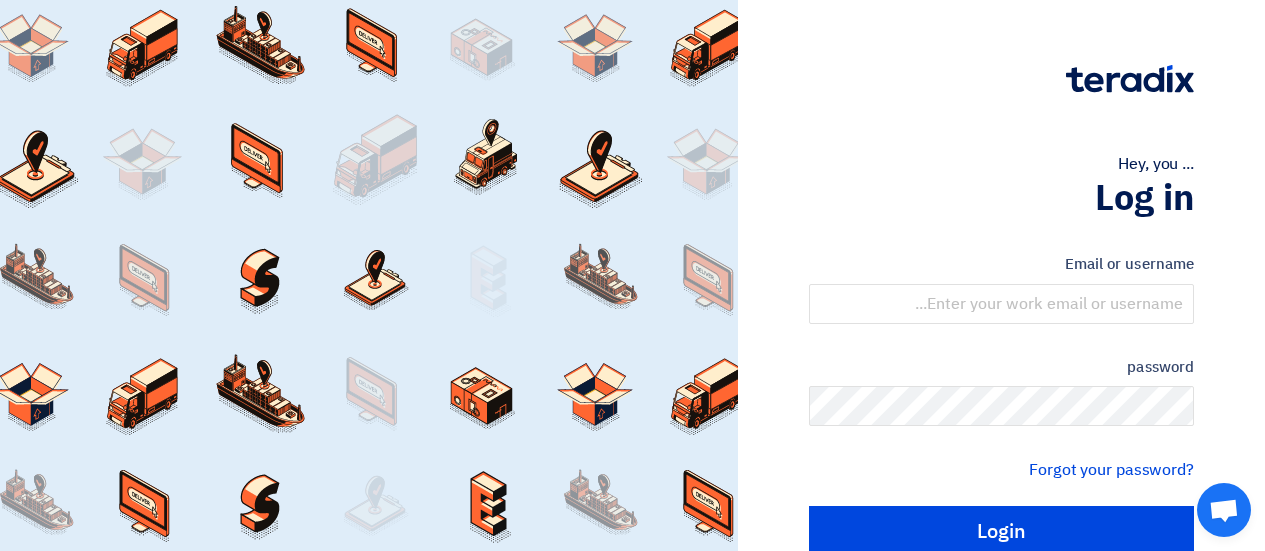 scroll, scrollTop: 88, scrollLeft: 0, axis: vertical 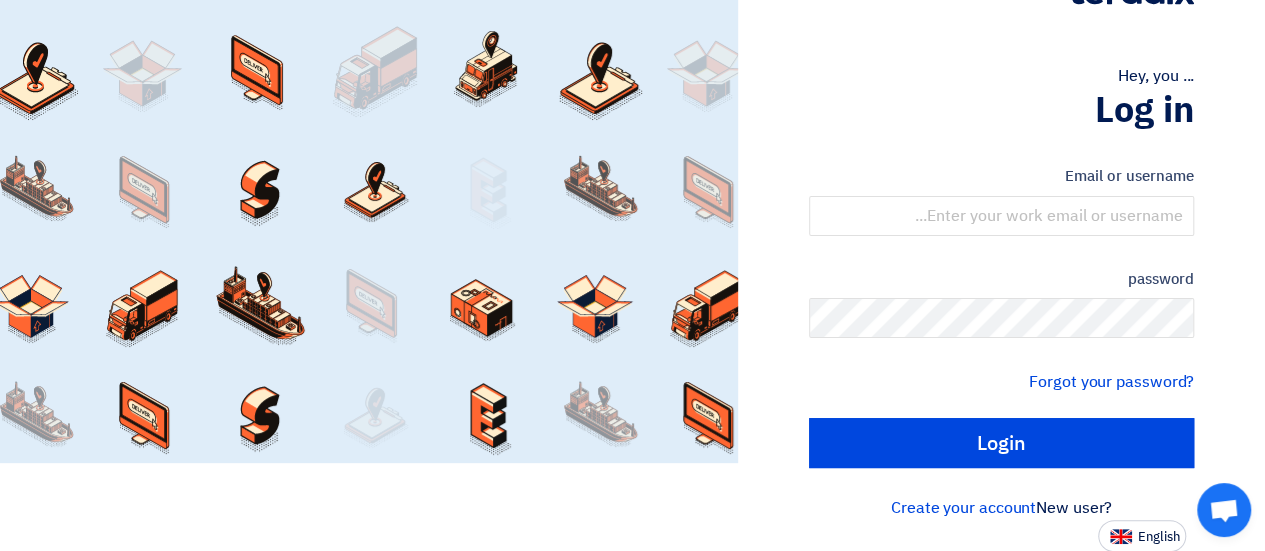 type on "[EMAIL]" 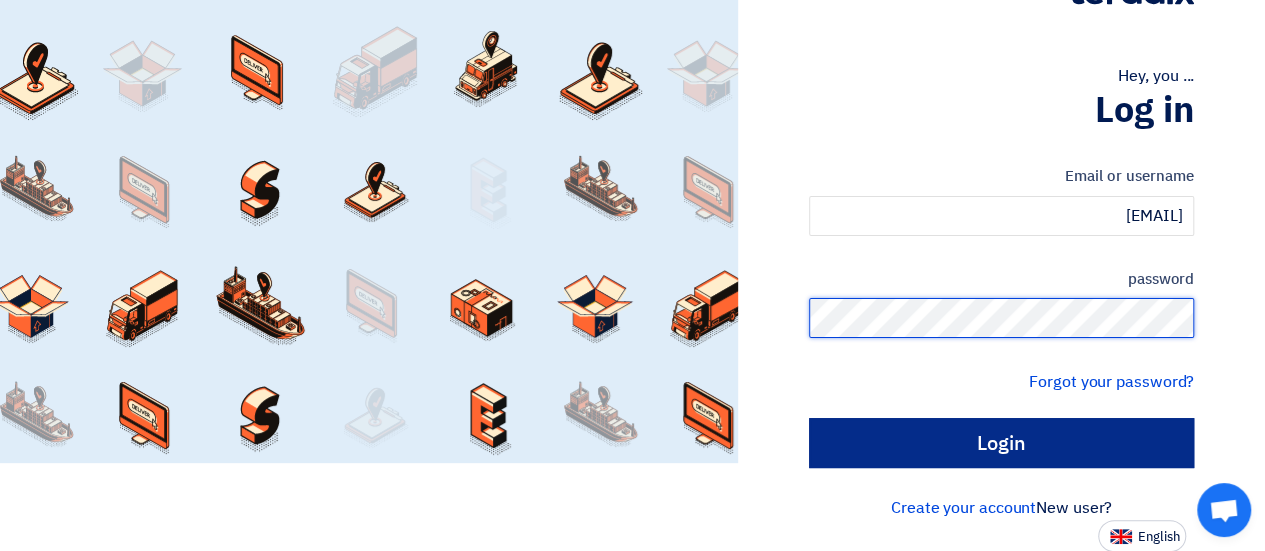 click on "Login" 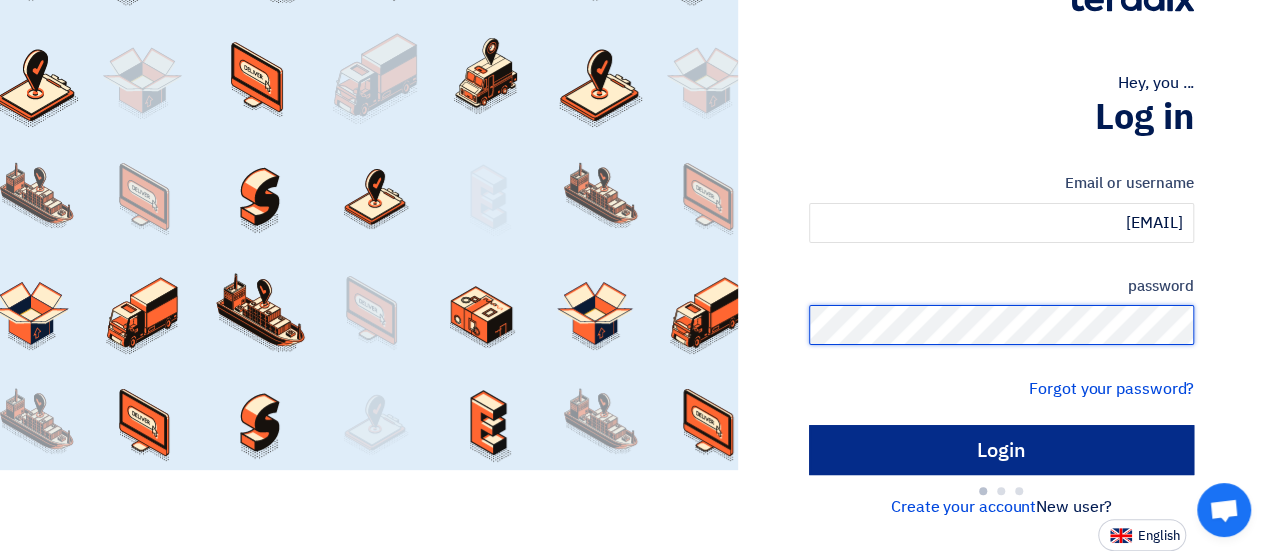 scroll, scrollTop: 80, scrollLeft: 0, axis: vertical 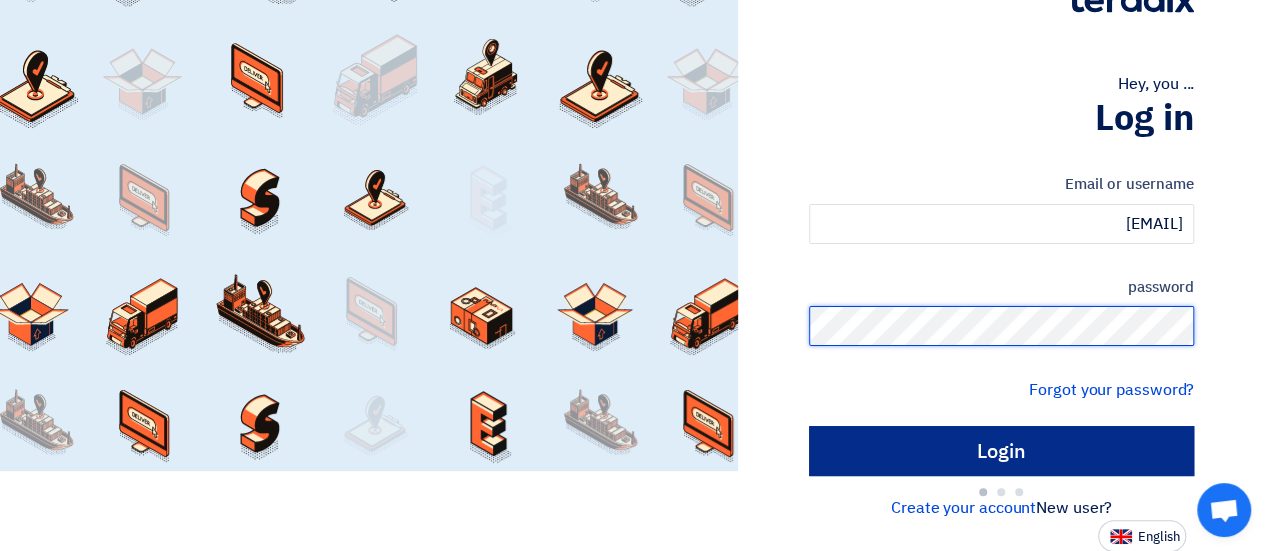type on "Sign in" 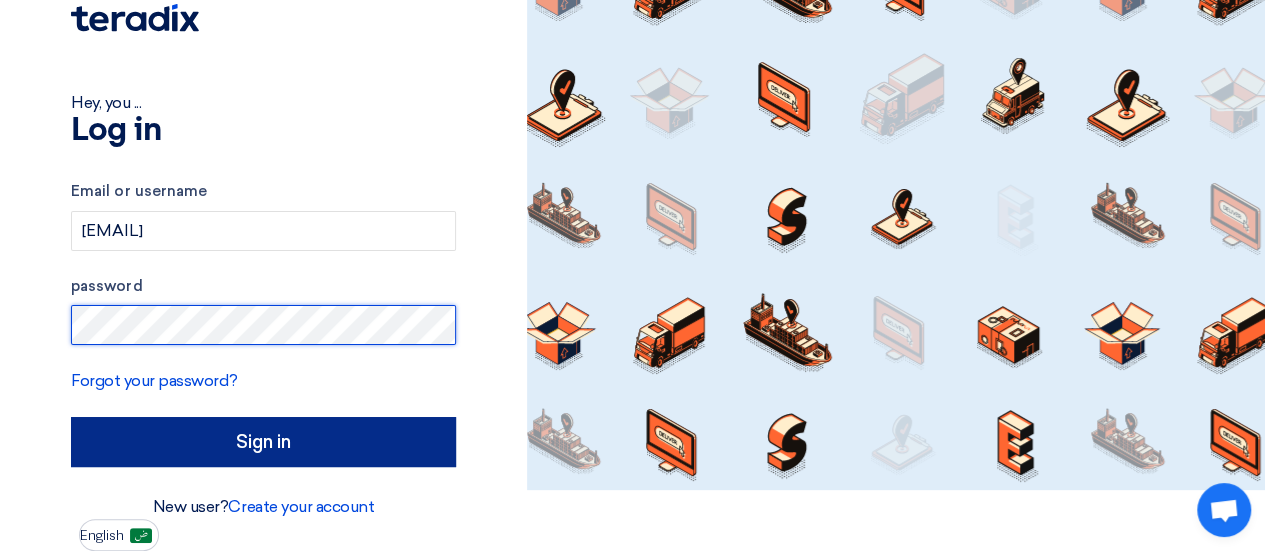 scroll, scrollTop: 60, scrollLeft: 0, axis: vertical 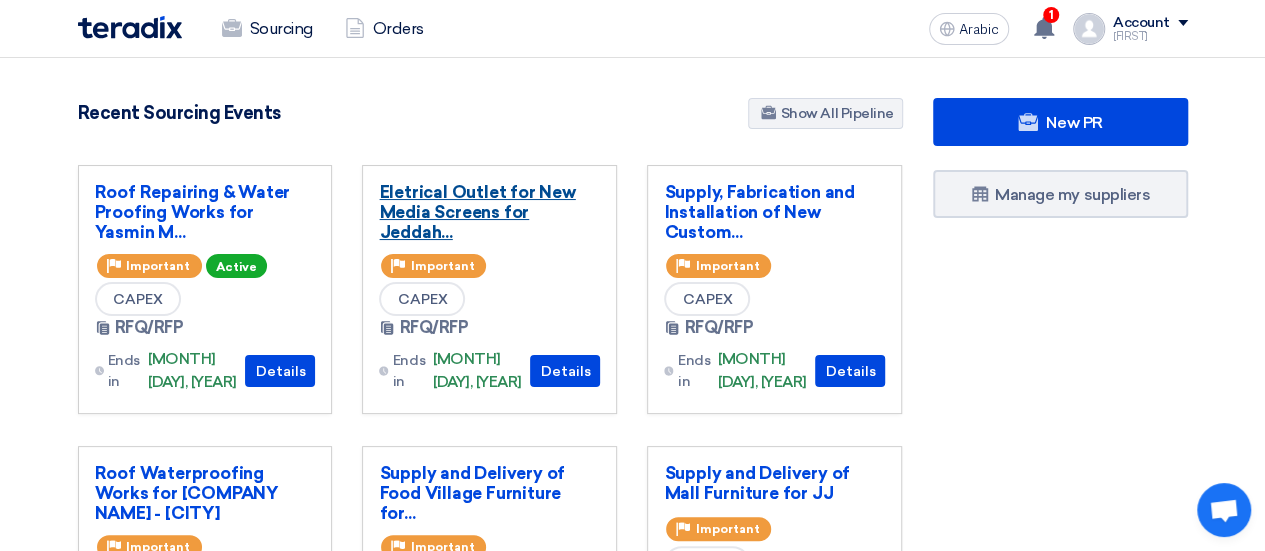 click on "Eletrical Outlet for New Media Screens for Jeddah..." 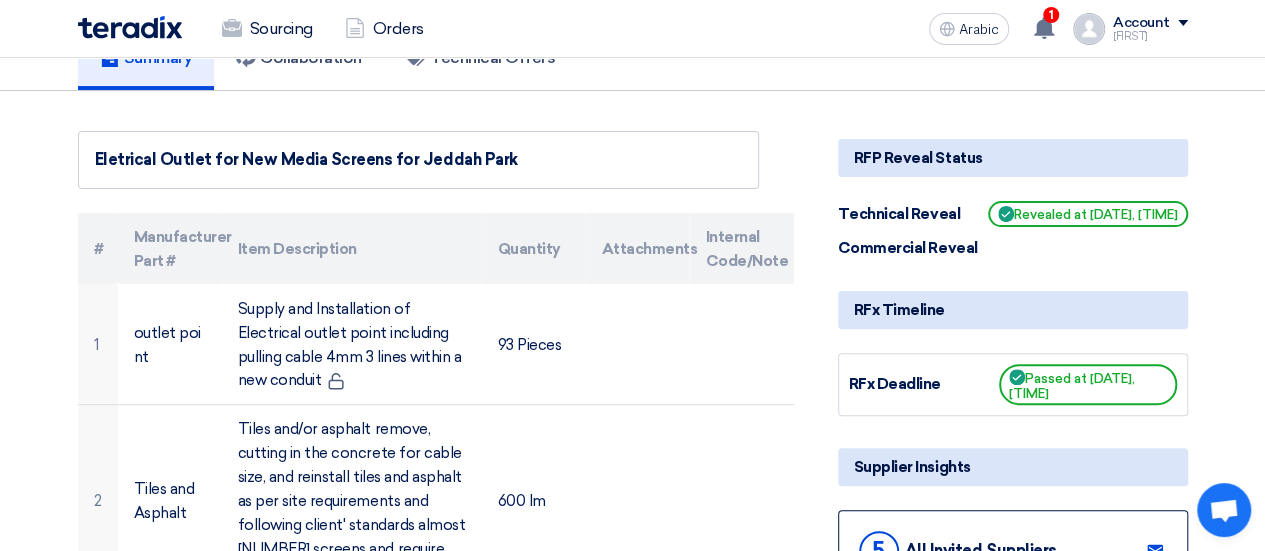 scroll, scrollTop: 0, scrollLeft: 0, axis: both 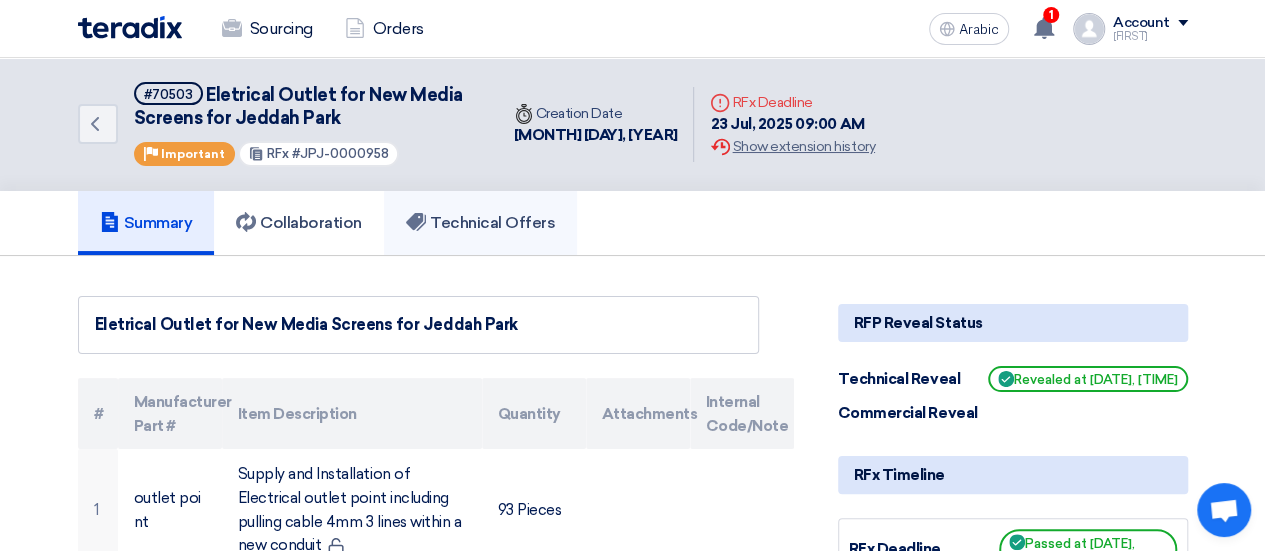 click on "Technical Offers" 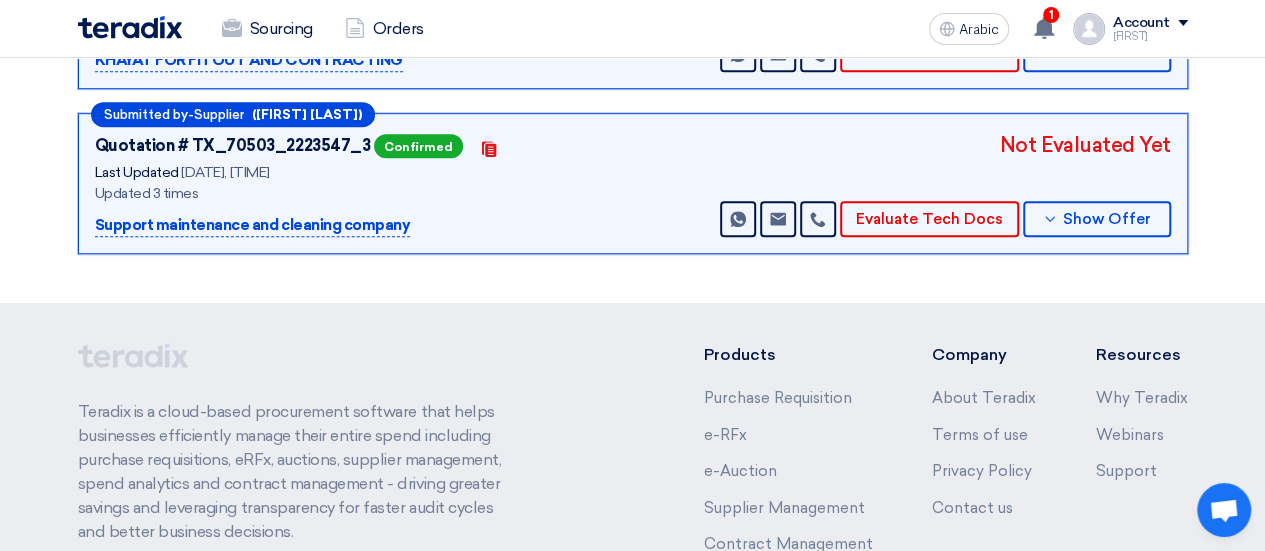 scroll, scrollTop: 300, scrollLeft: 0, axis: vertical 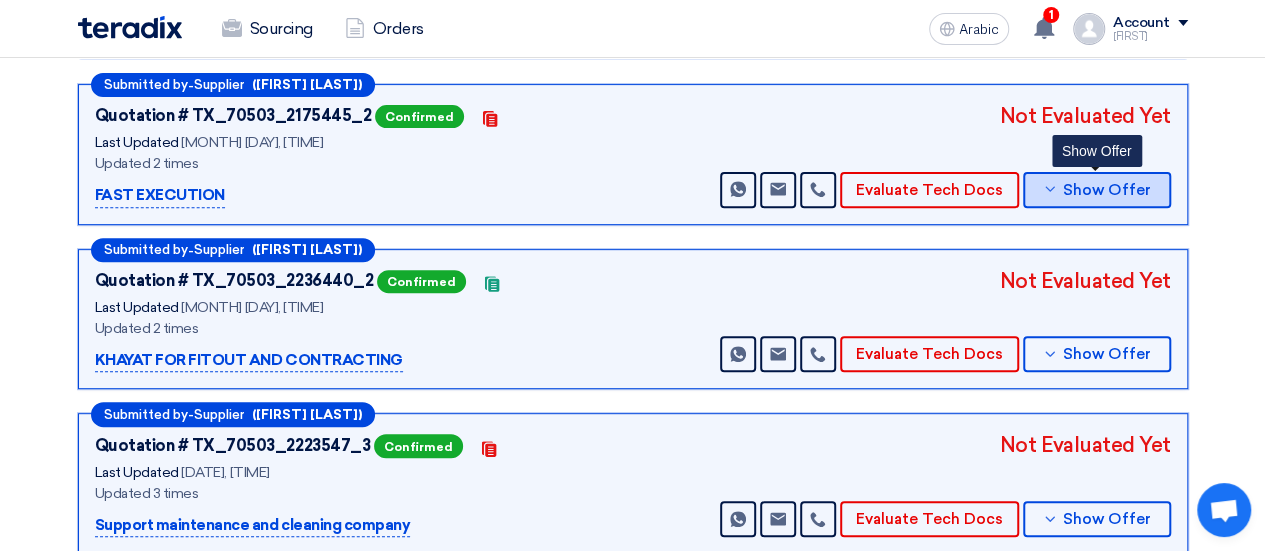 click on "Show Offer" at bounding box center [1107, 190] 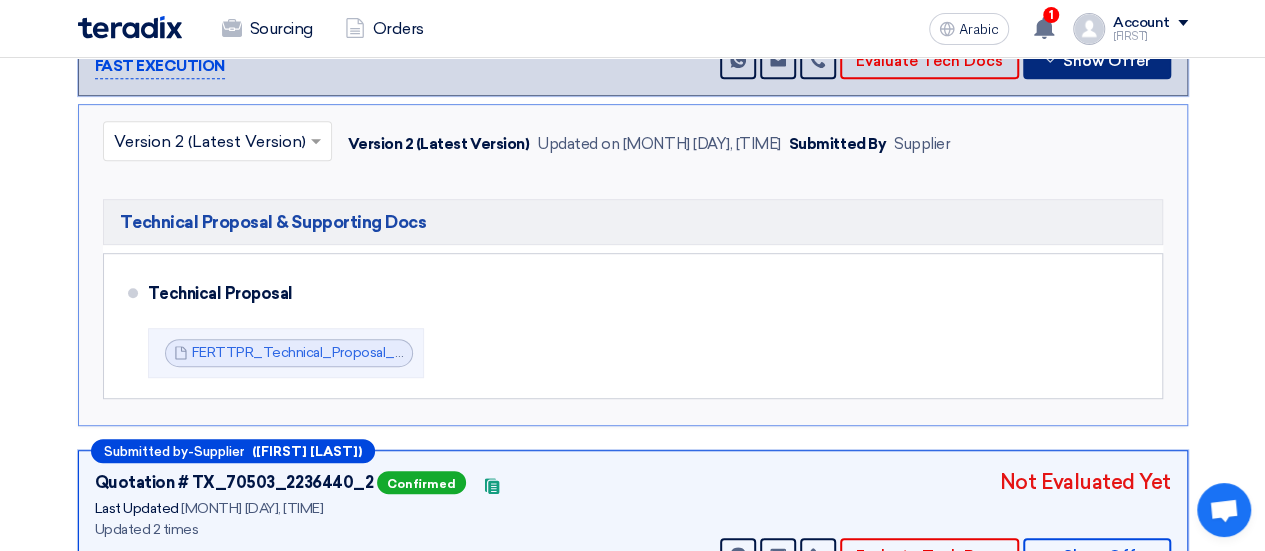 scroll, scrollTop: 500, scrollLeft: 0, axis: vertical 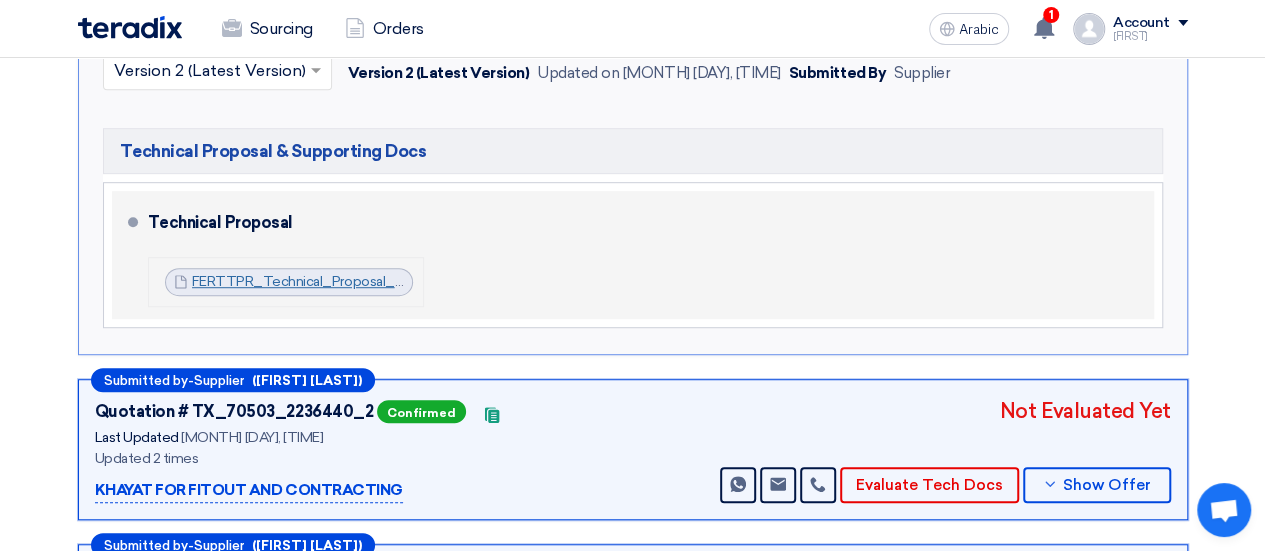 click on "FERTTPR_Technical_Proposal_Electrical_Works_for_New_Media_Screens__Jeddah_Park_1753284045642.pdf" at bounding box center [552, 281] 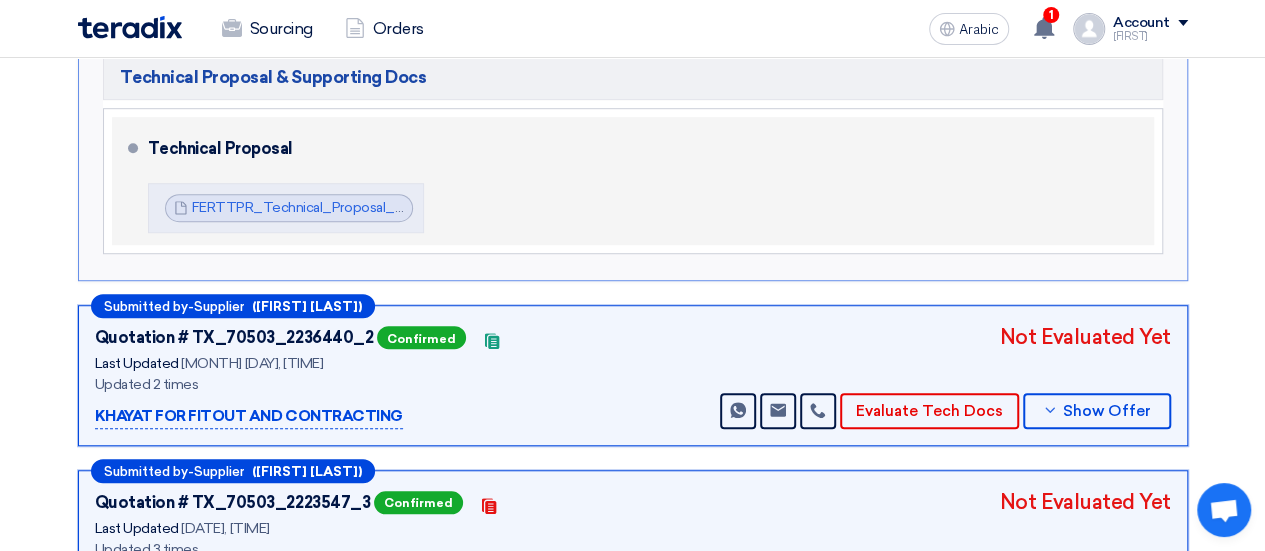 scroll, scrollTop: 600, scrollLeft: 0, axis: vertical 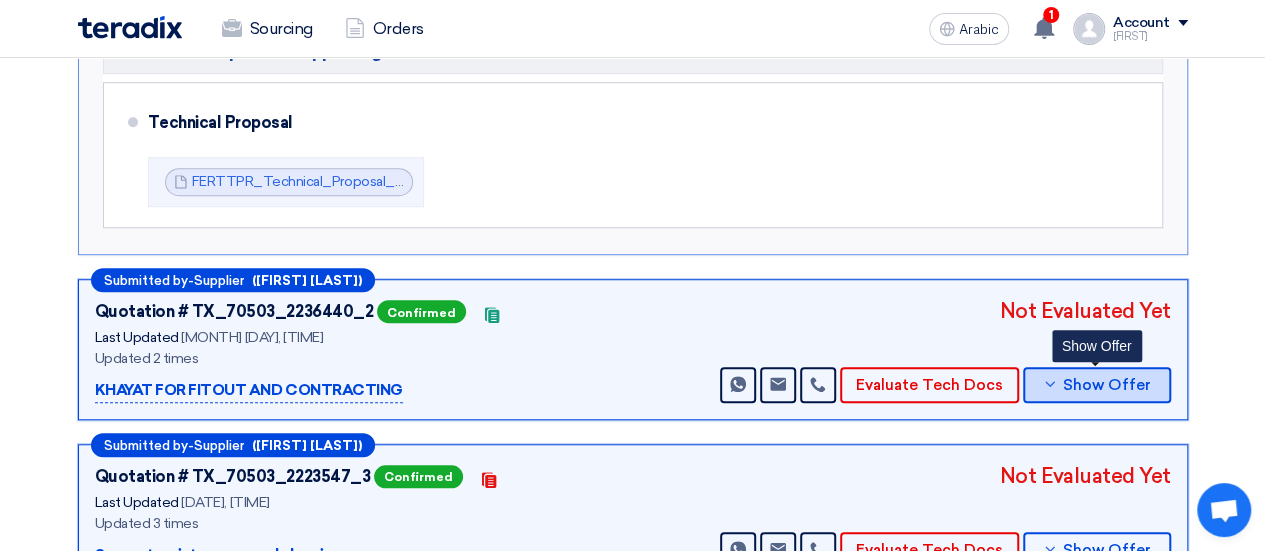 click 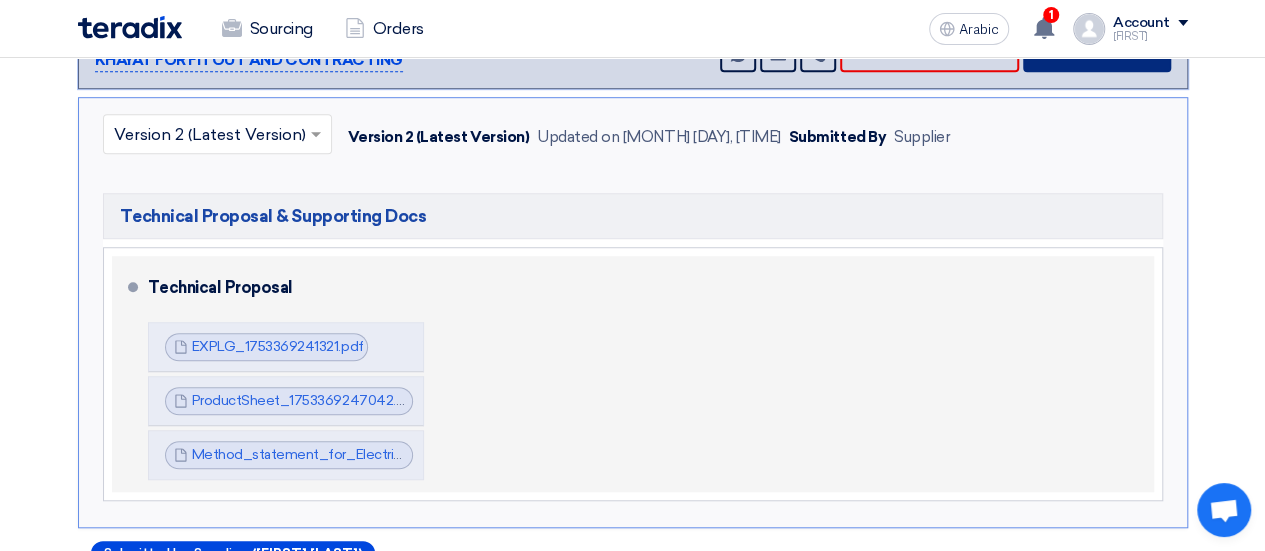 scroll, scrollTop: 700, scrollLeft: 0, axis: vertical 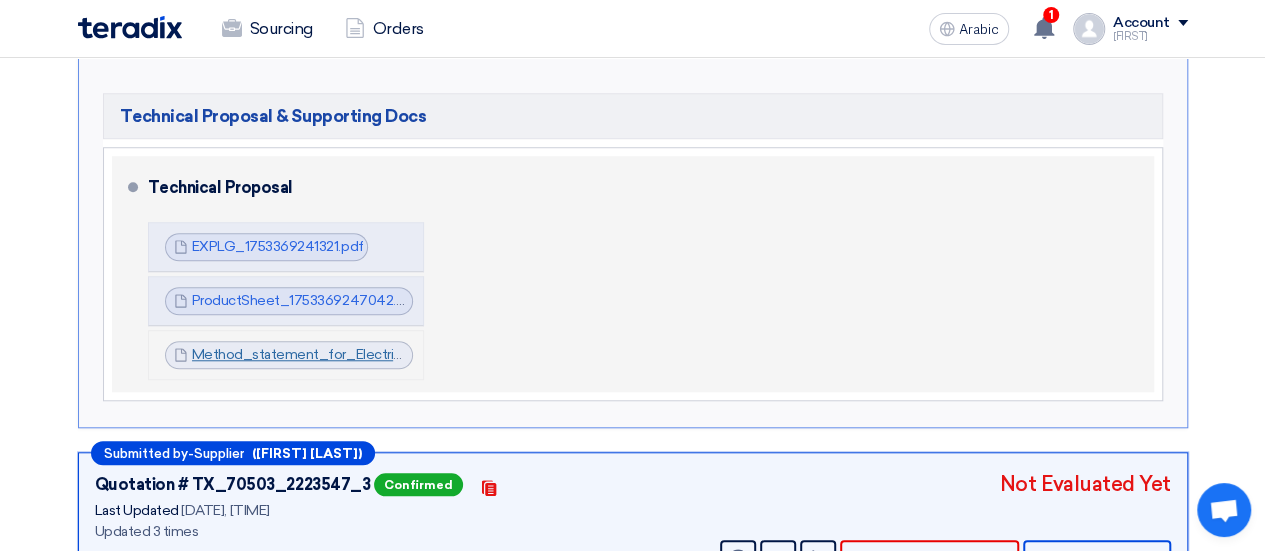 click on "Method_statement_for_Electrical_work__Jeddah_park_1753879335874.pdf" at bounding box center (439, 354) 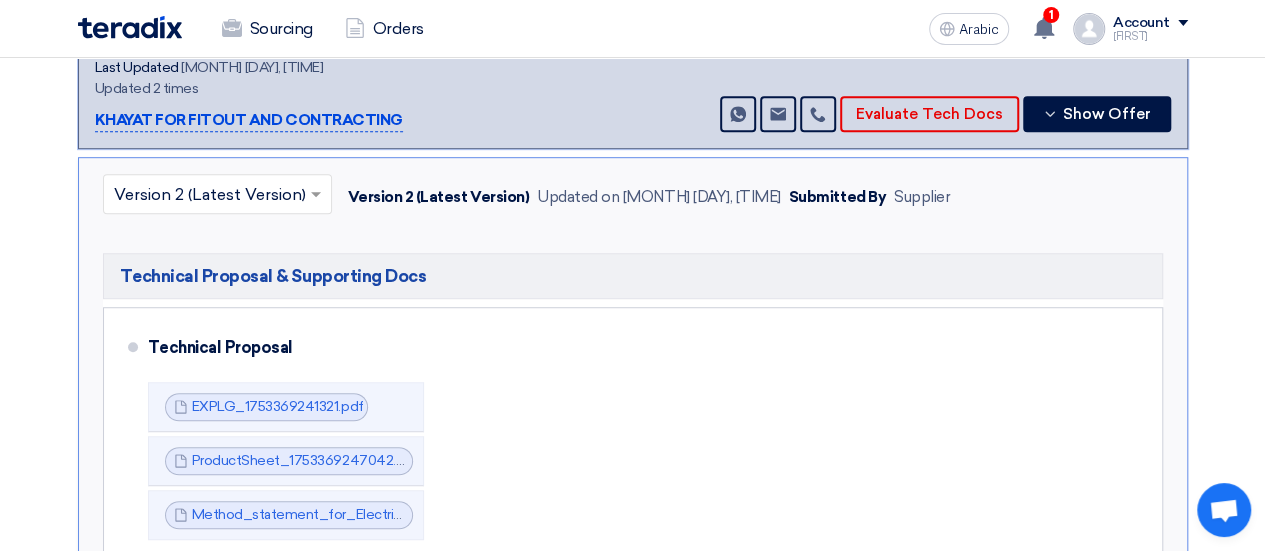 scroll, scrollTop: 400, scrollLeft: 0, axis: vertical 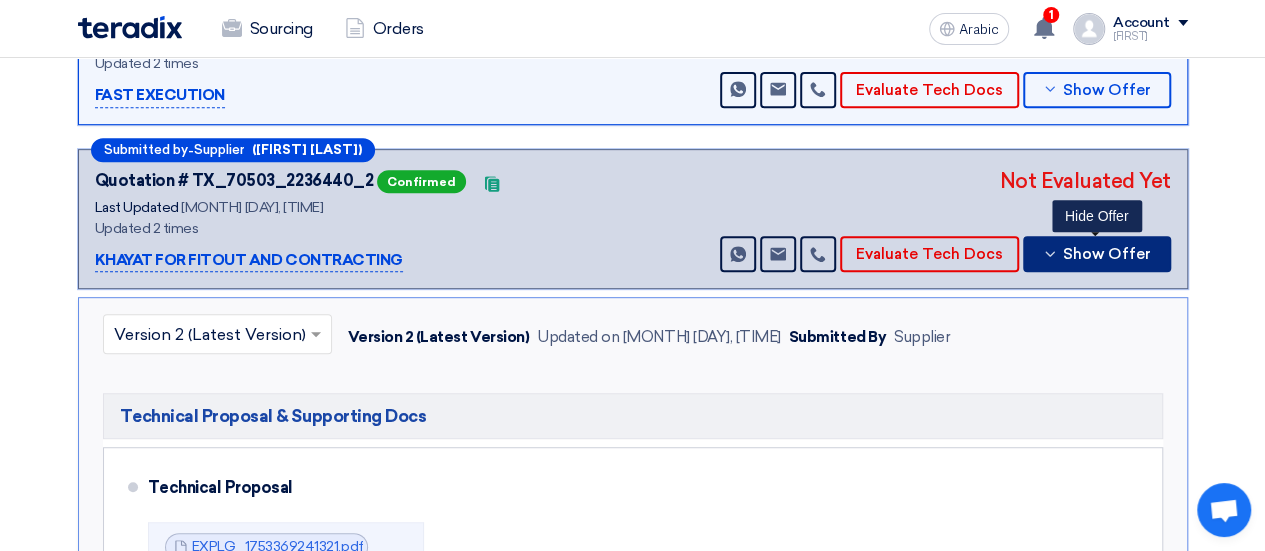 click 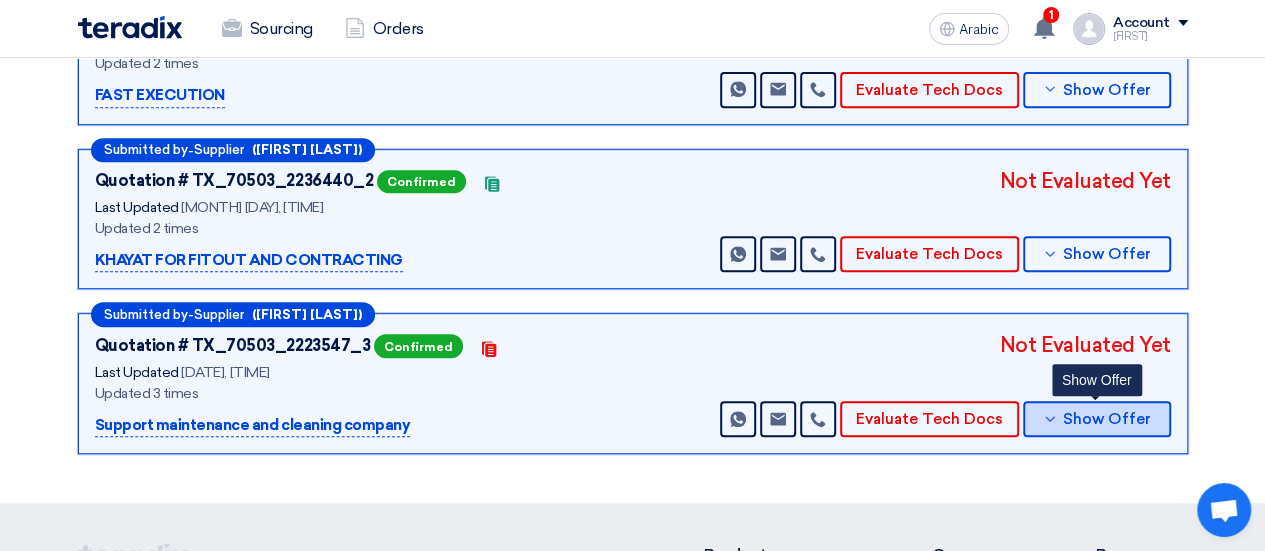 click on "Show Offer" at bounding box center (1107, 419) 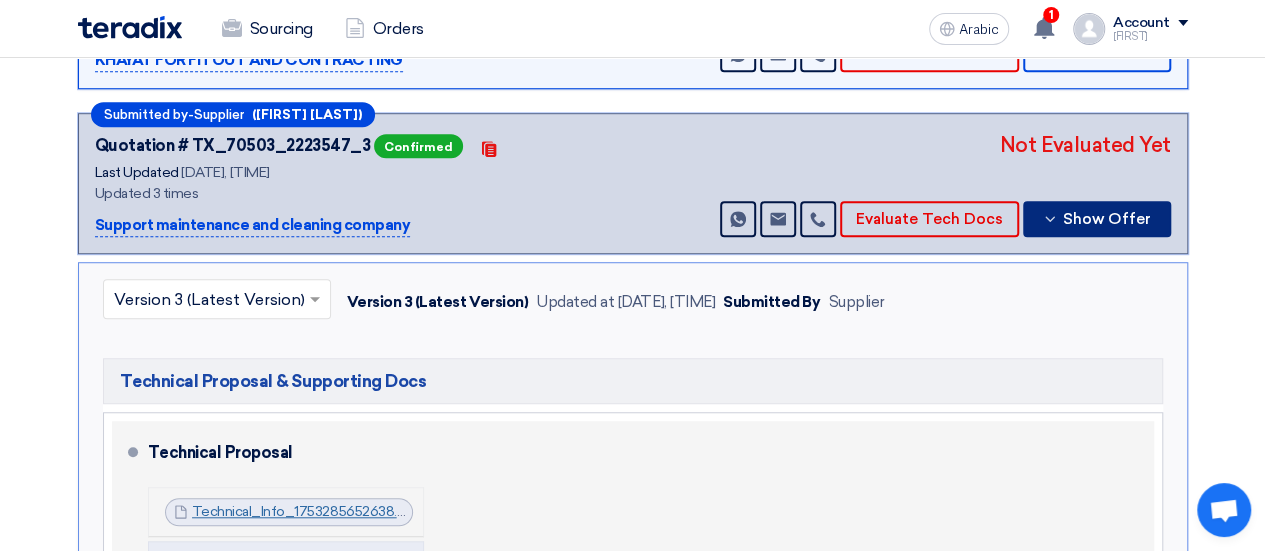 scroll, scrollTop: 800, scrollLeft: 0, axis: vertical 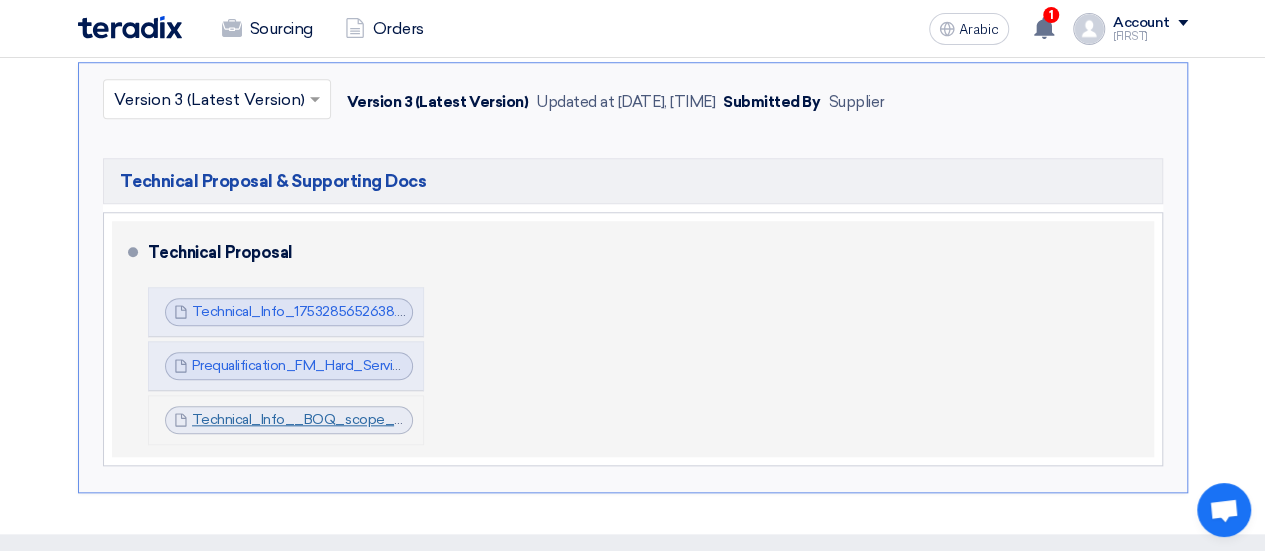 click on "Technical_Info__BOQ_scope_1753949918095.pdf" at bounding box center (355, 419) 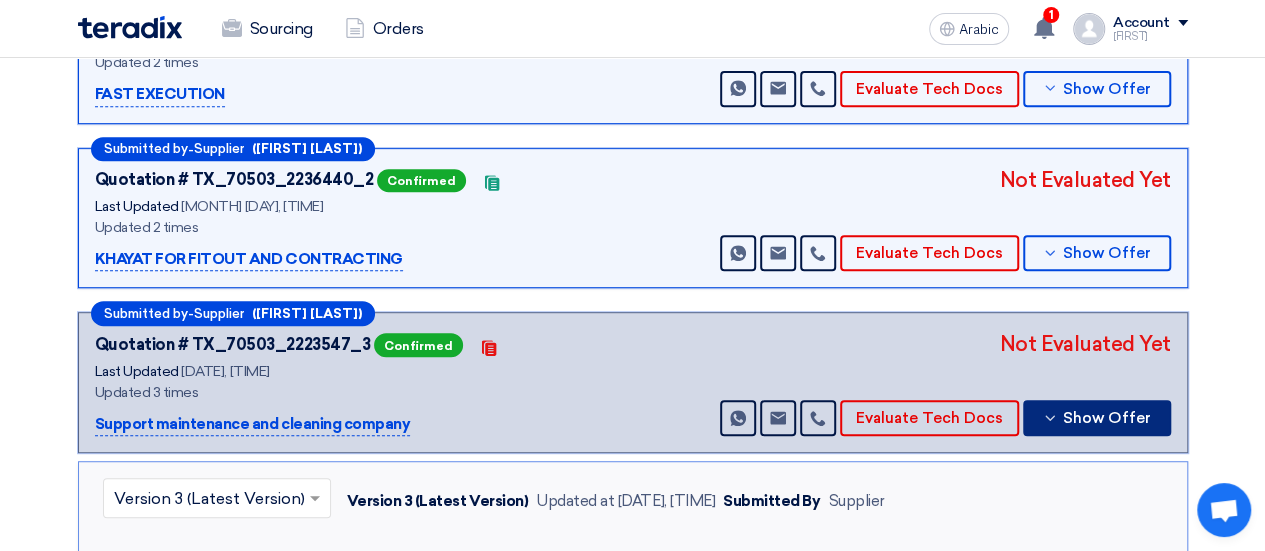 scroll, scrollTop: 500, scrollLeft: 0, axis: vertical 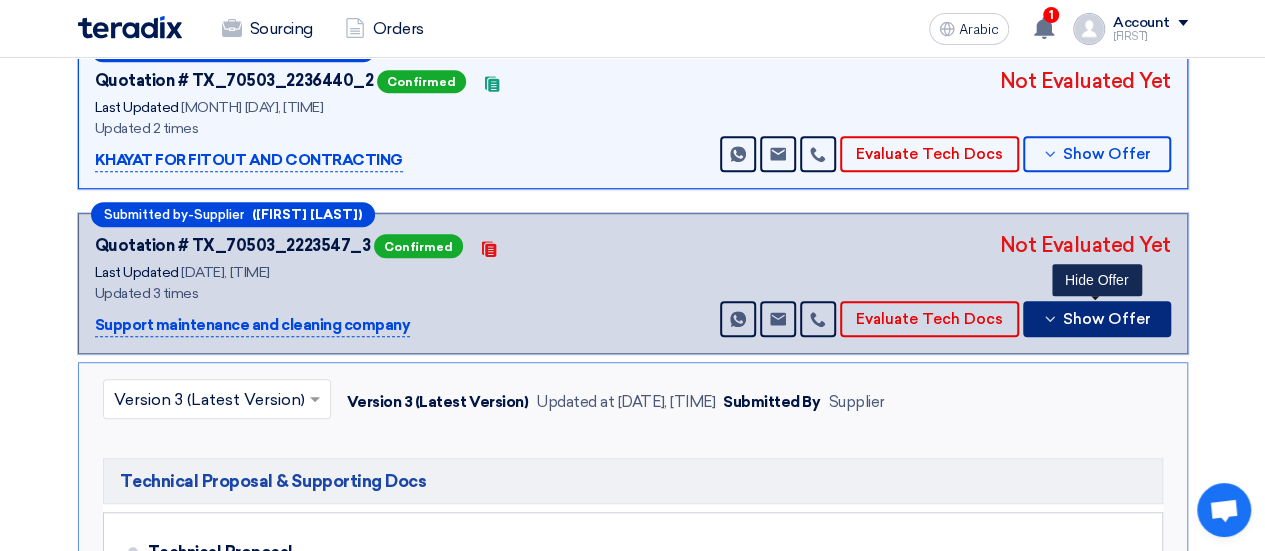 click on "Show Offer" at bounding box center [1097, 319] 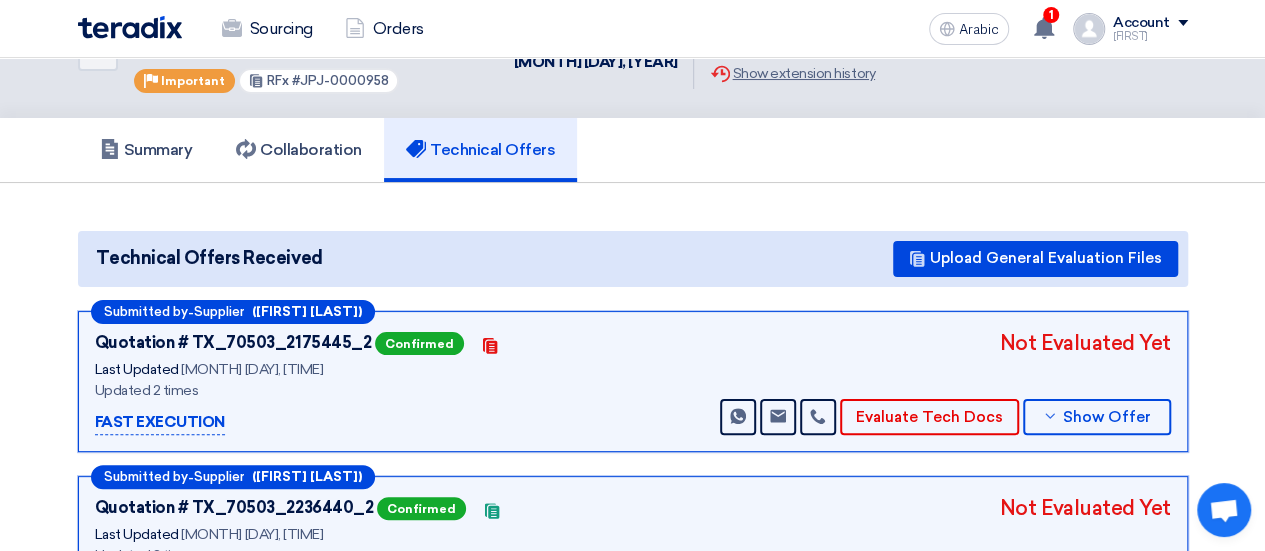 scroll, scrollTop: 100, scrollLeft: 0, axis: vertical 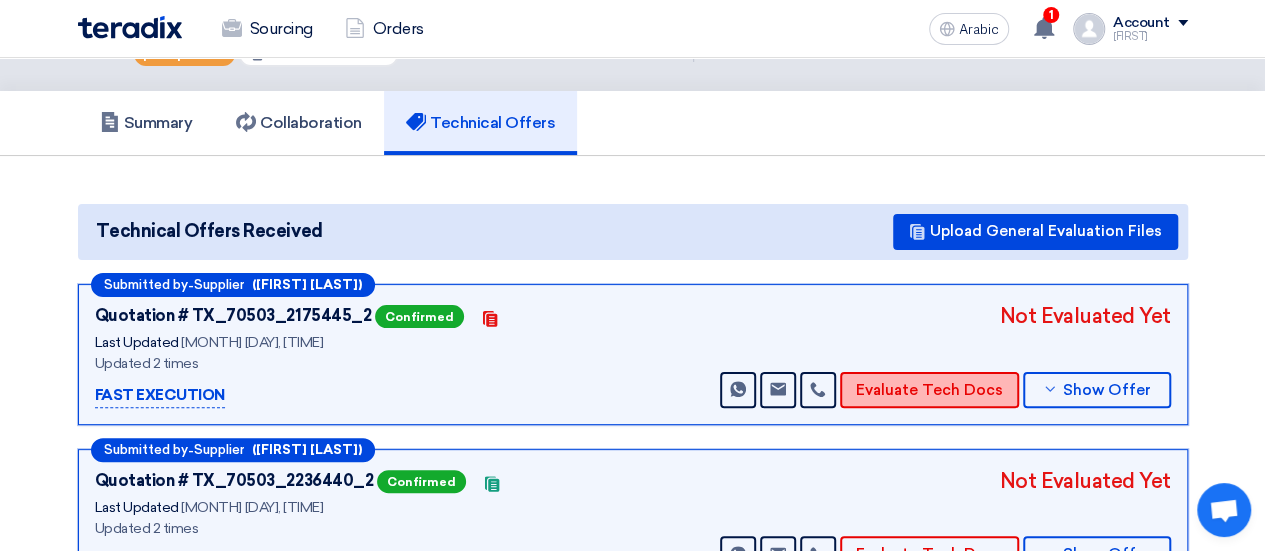 click on "Evaluate Tech Docs" at bounding box center (929, 390) 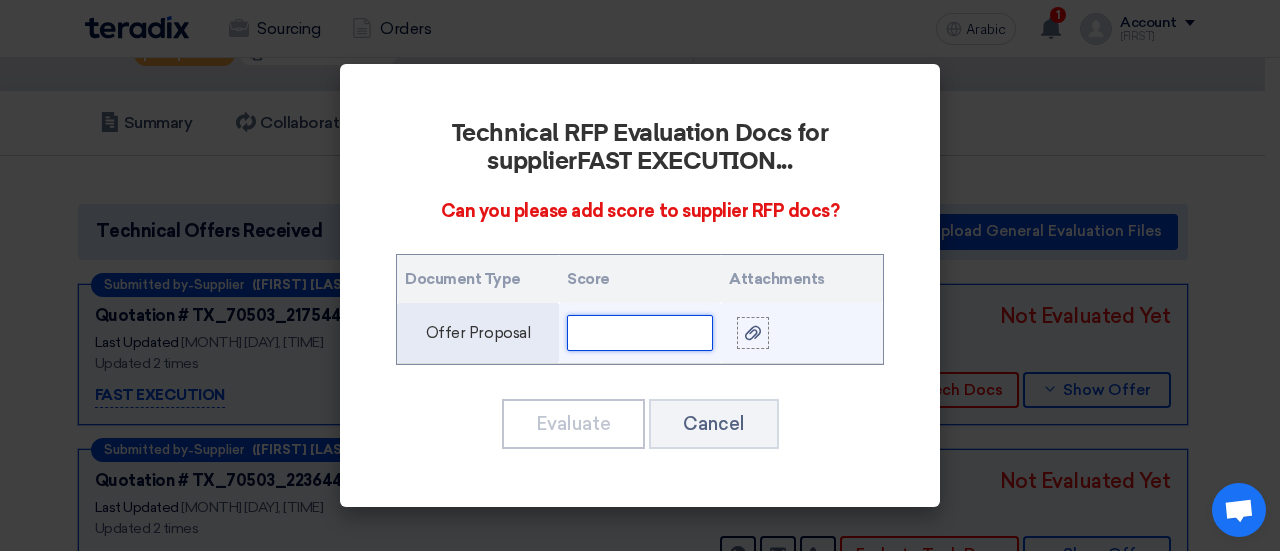 click 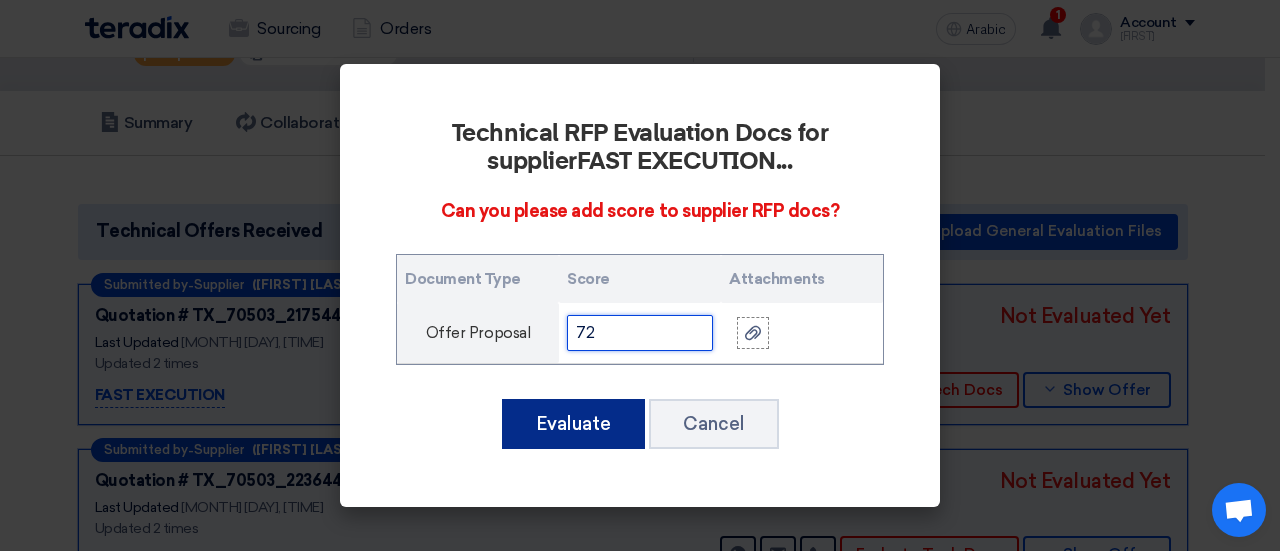 type on "72" 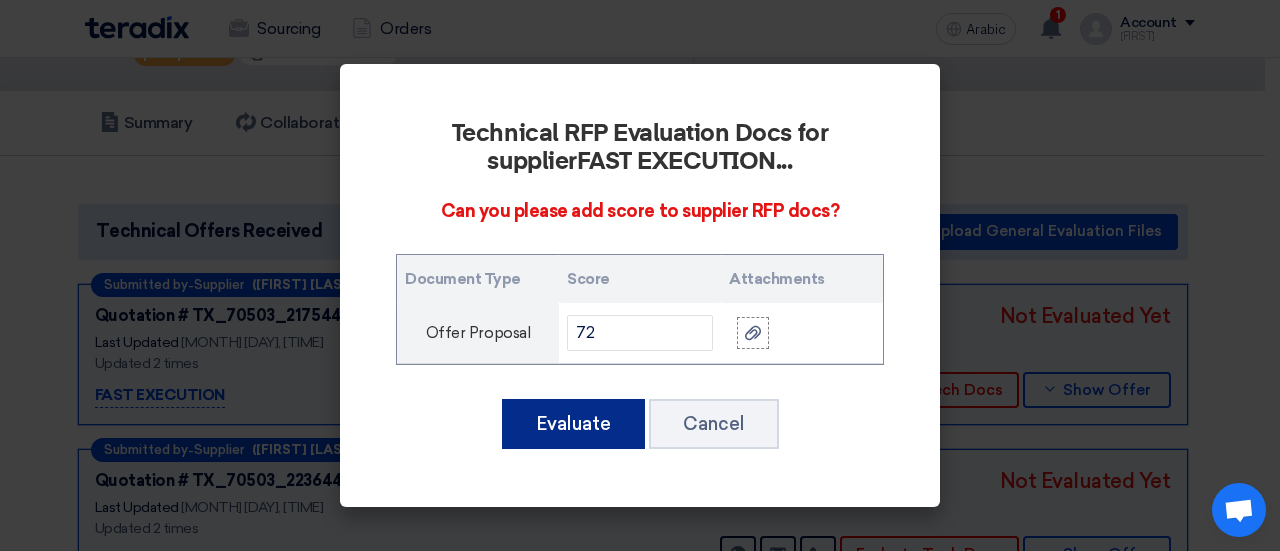 click on "Evaluate" 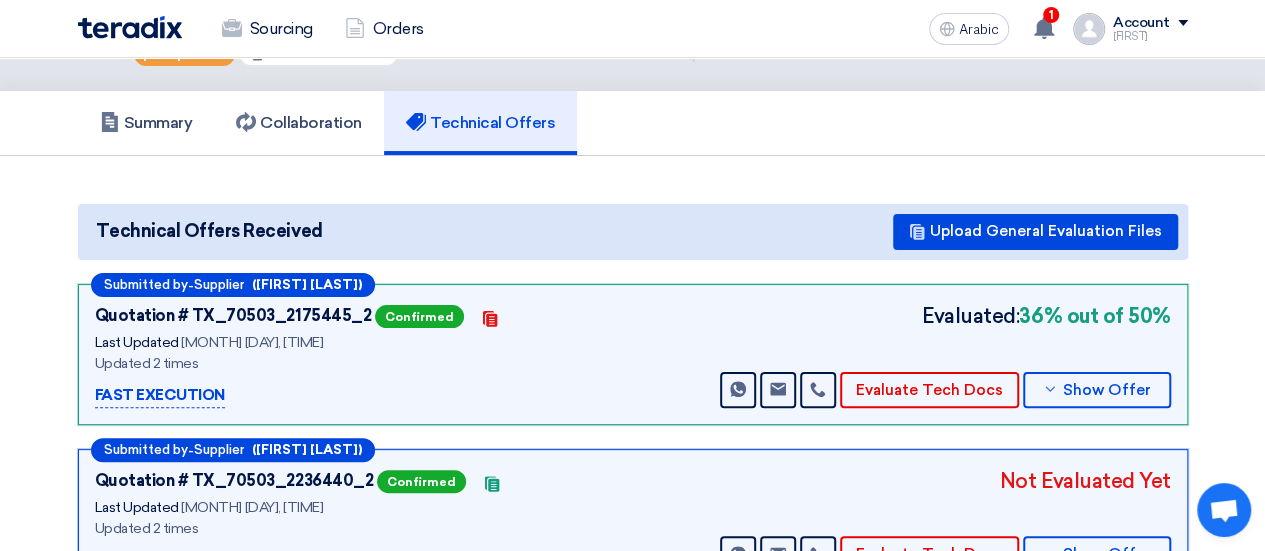 scroll, scrollTop: 200, scrollLeft: 0, axis: vertical 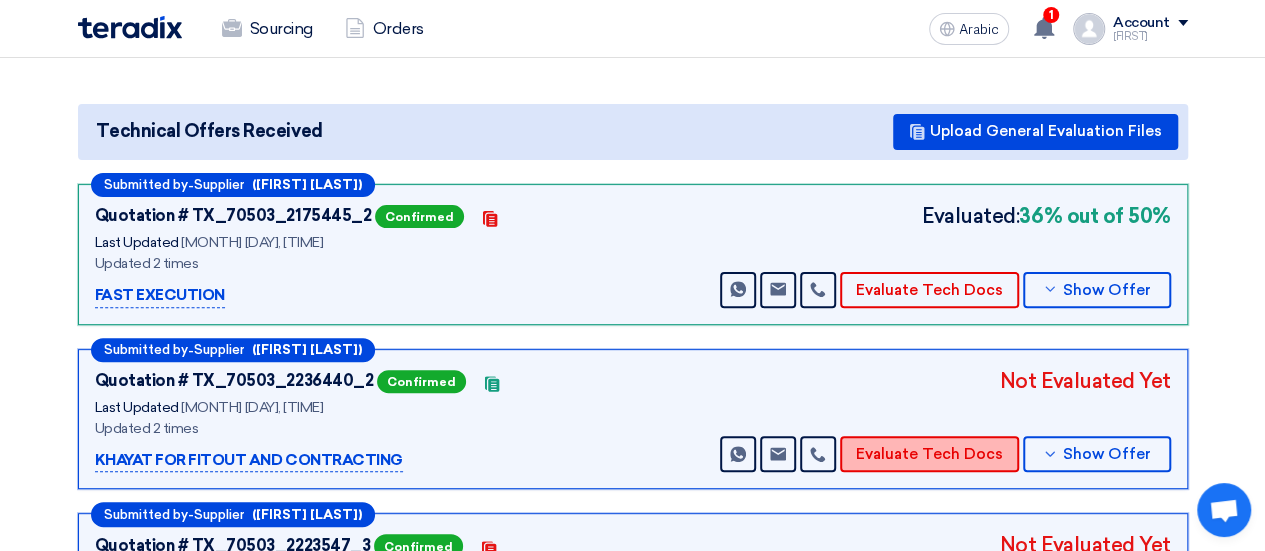 click on "Evaluate Tech Docs" at bounding box center [929, 454] 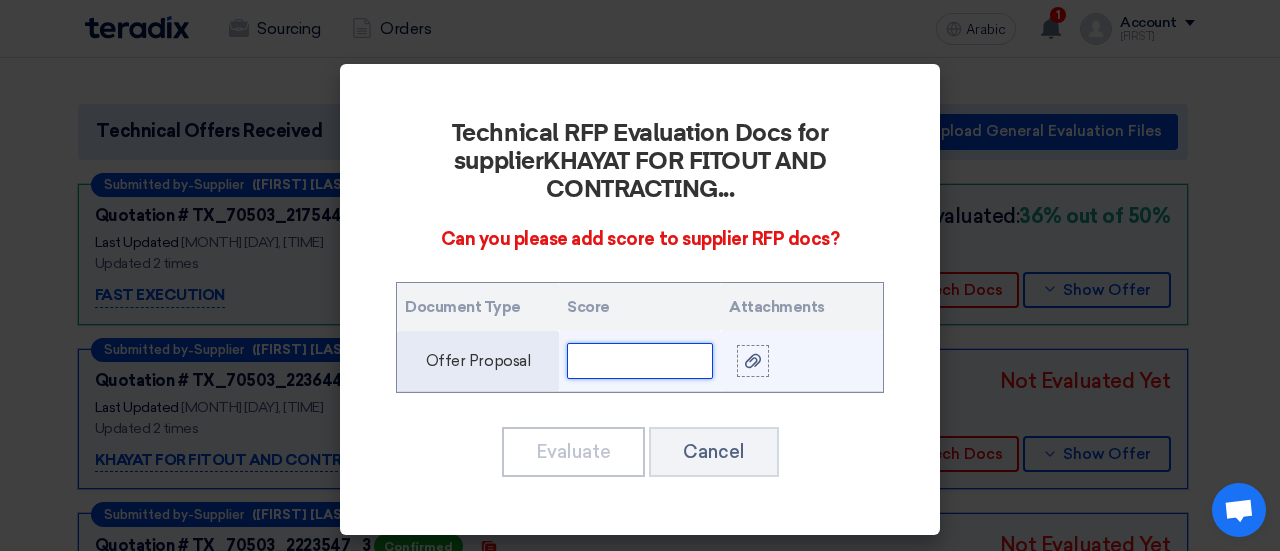 click 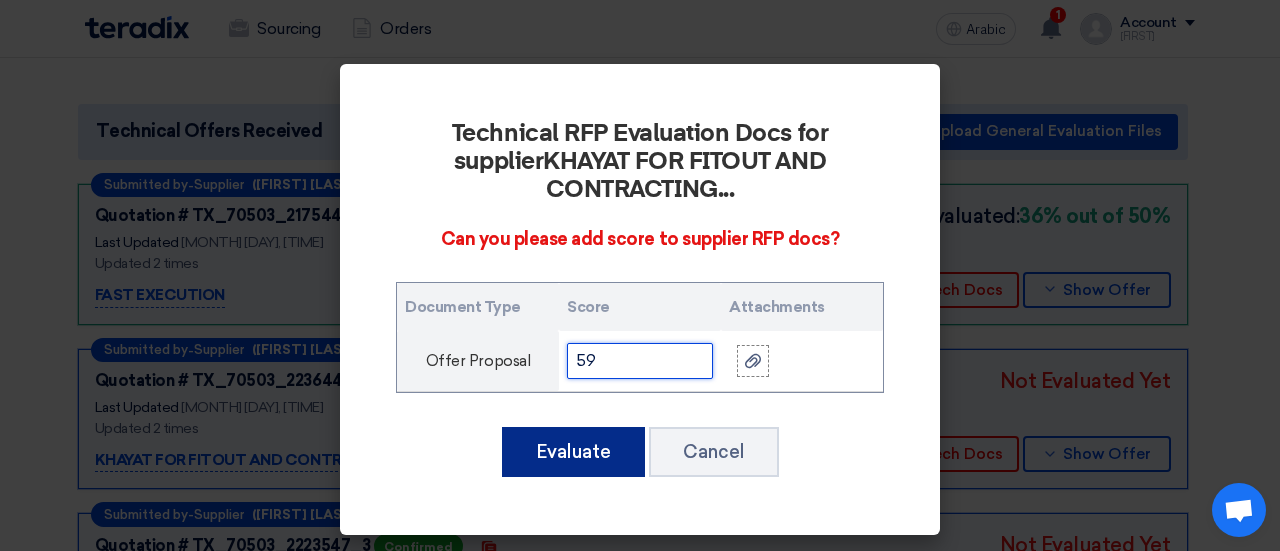 type on "59" 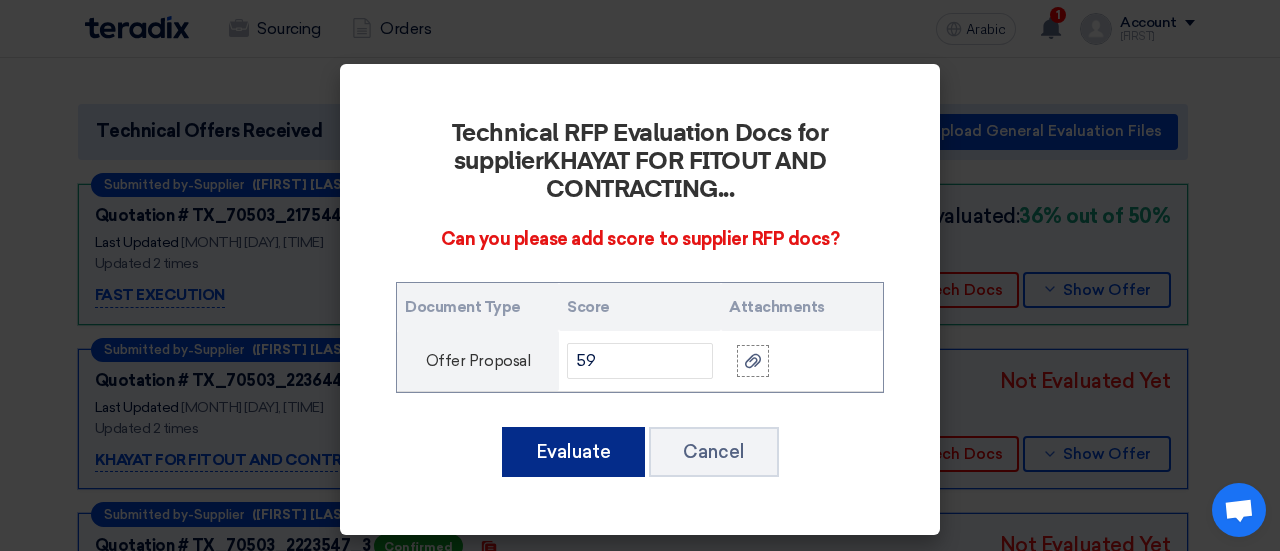 click on "Evaluate" 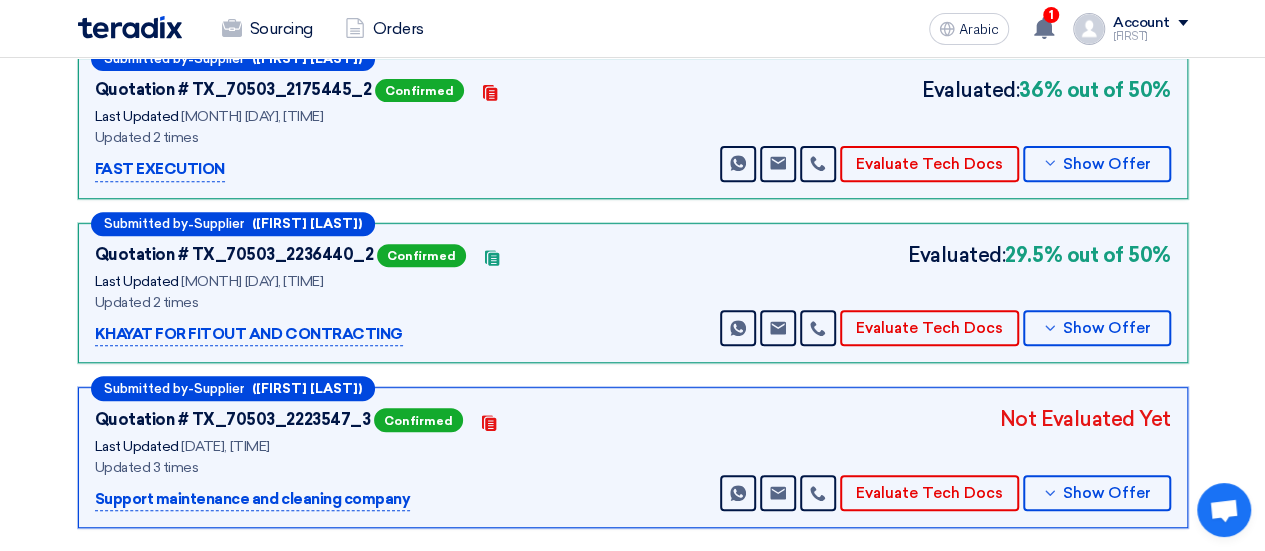 scroll, scrollTop: 400, scrollLeft: 0, axis: vertical 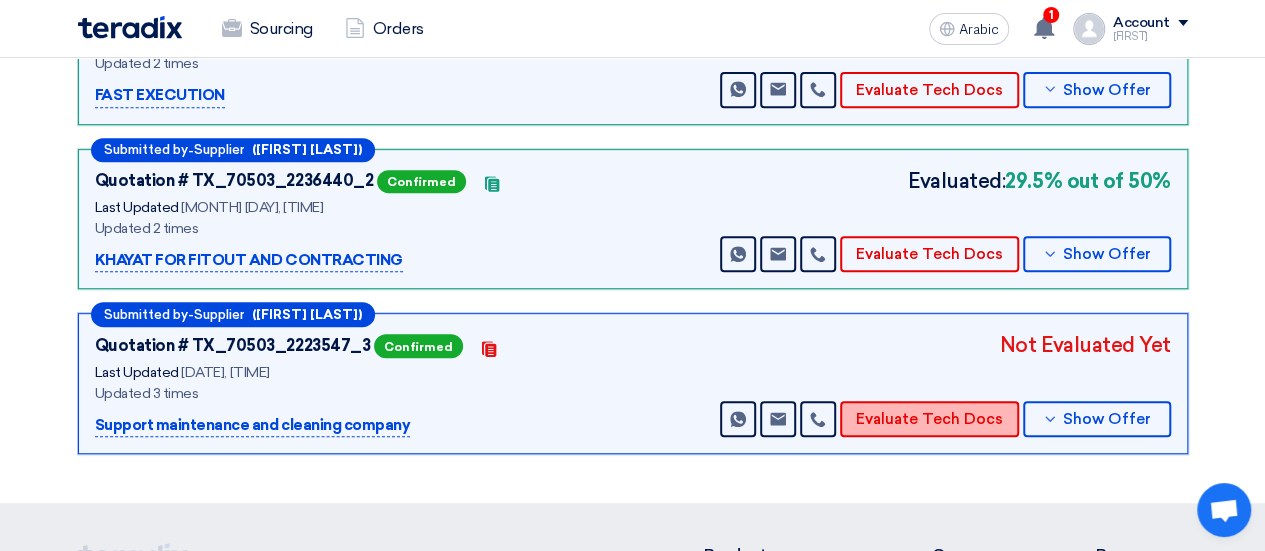 click on "Evaluate Tech Docs" at bounding box center [929, 419] 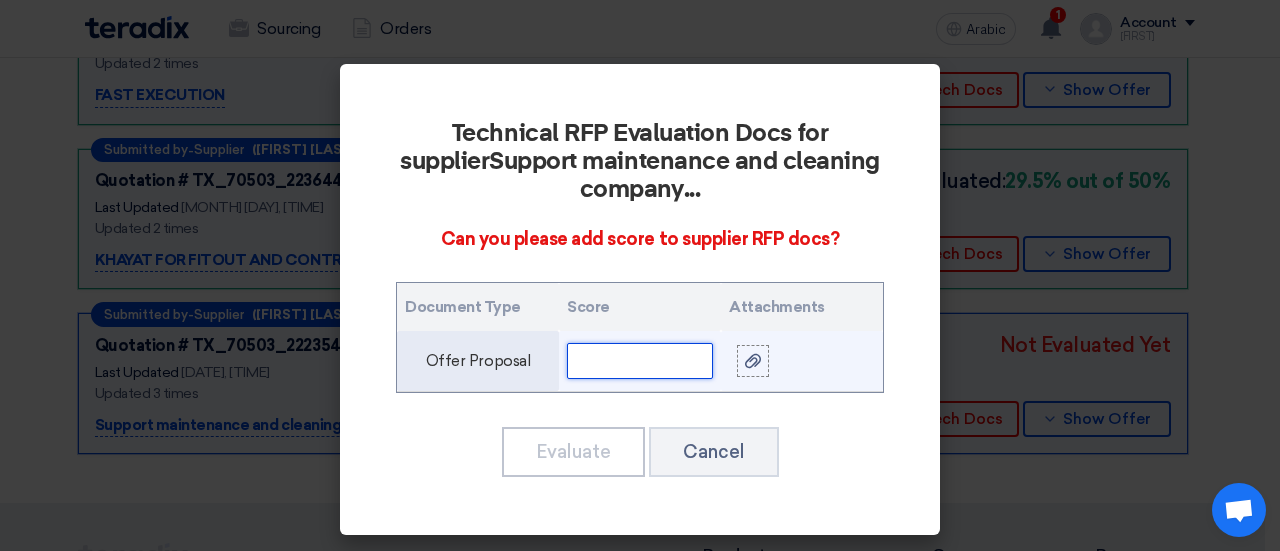 click 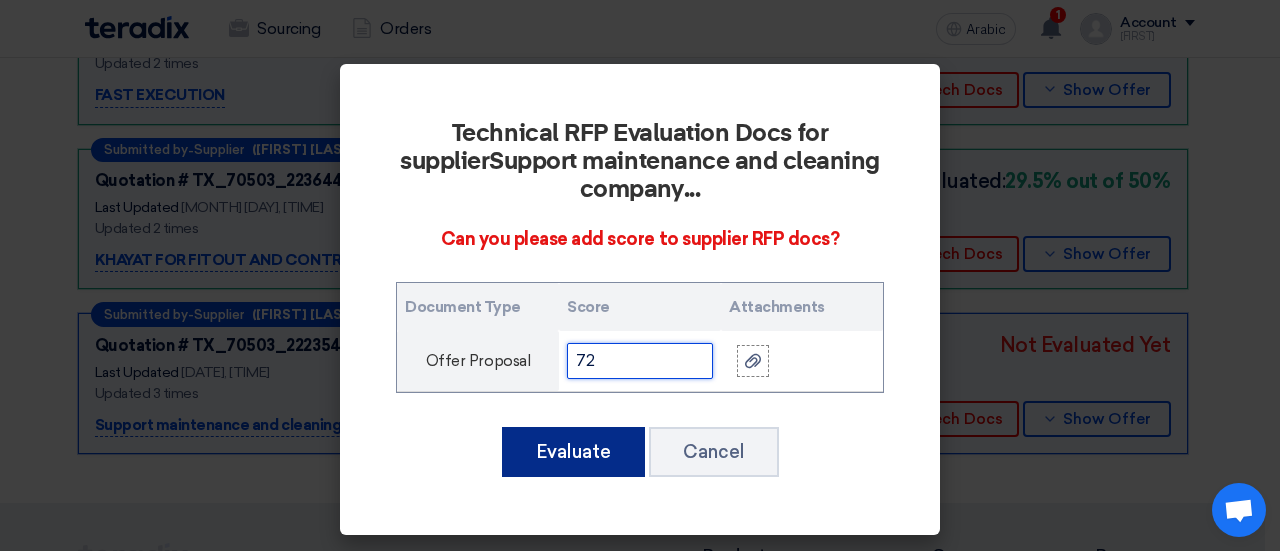 type on "72" 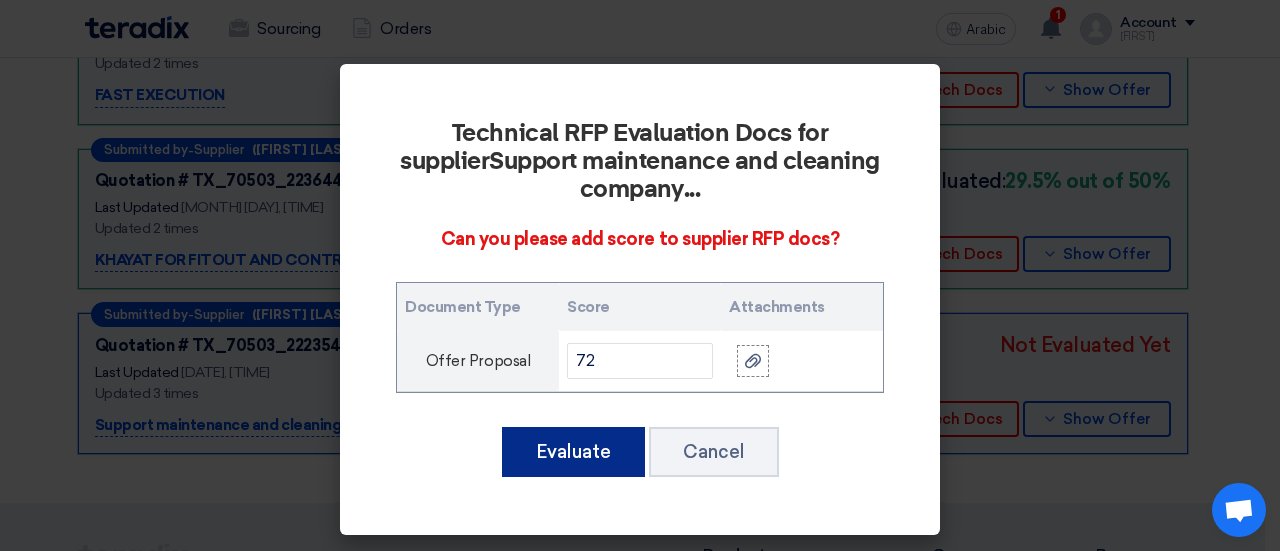click on "Evaluate" 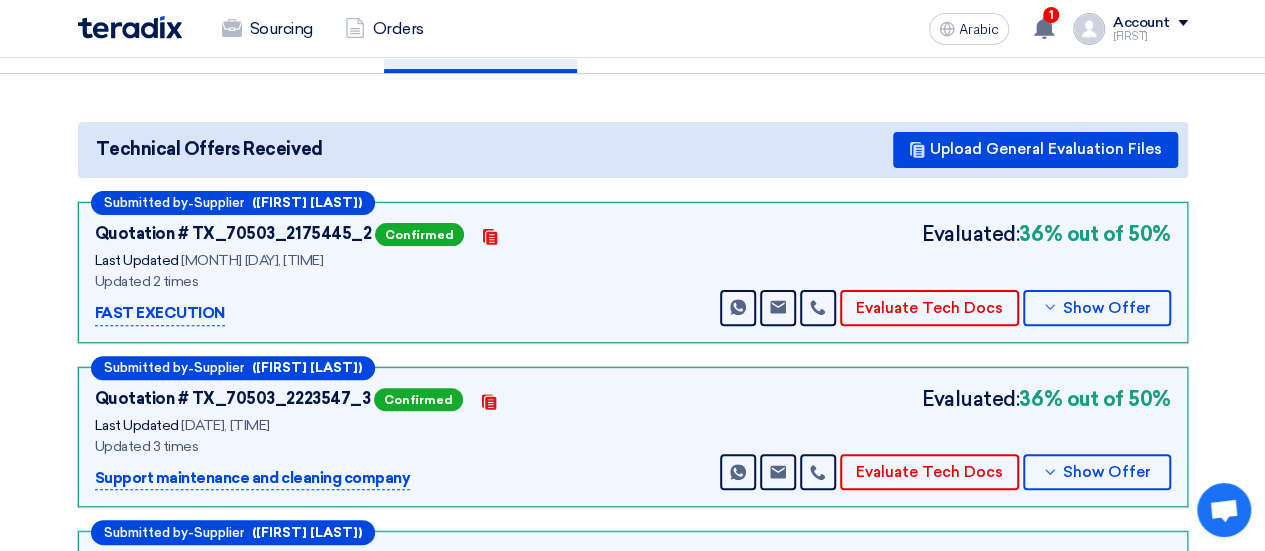 scroll, scrollTop: 0, scrollLeft: 0, axis: both 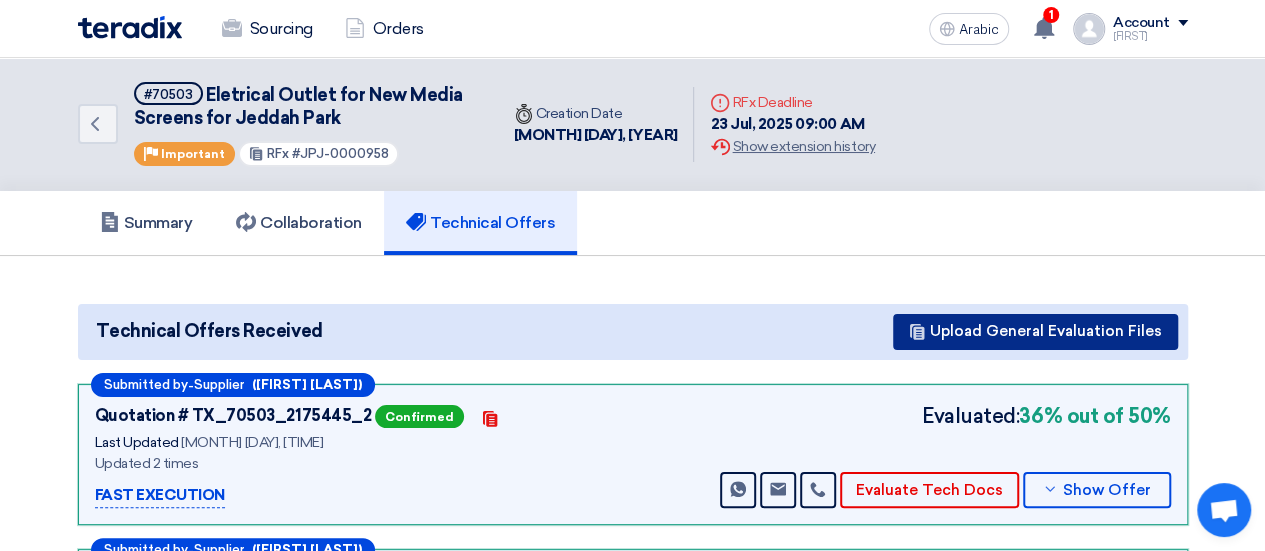 click on "Upload General Evaluation Files" 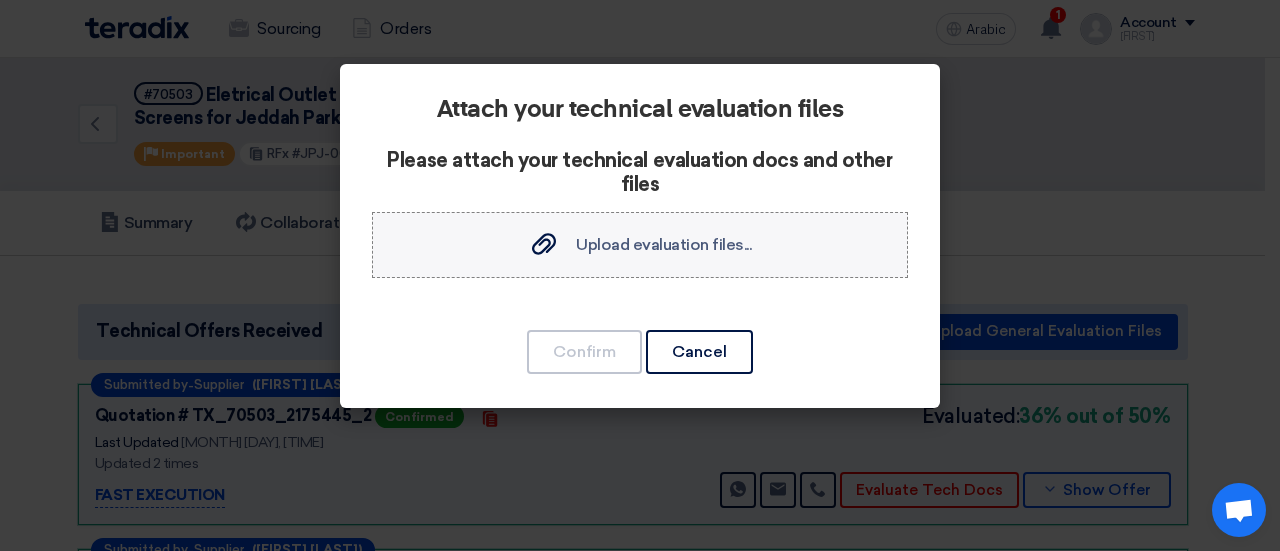 click on "Upload evaluation files..." 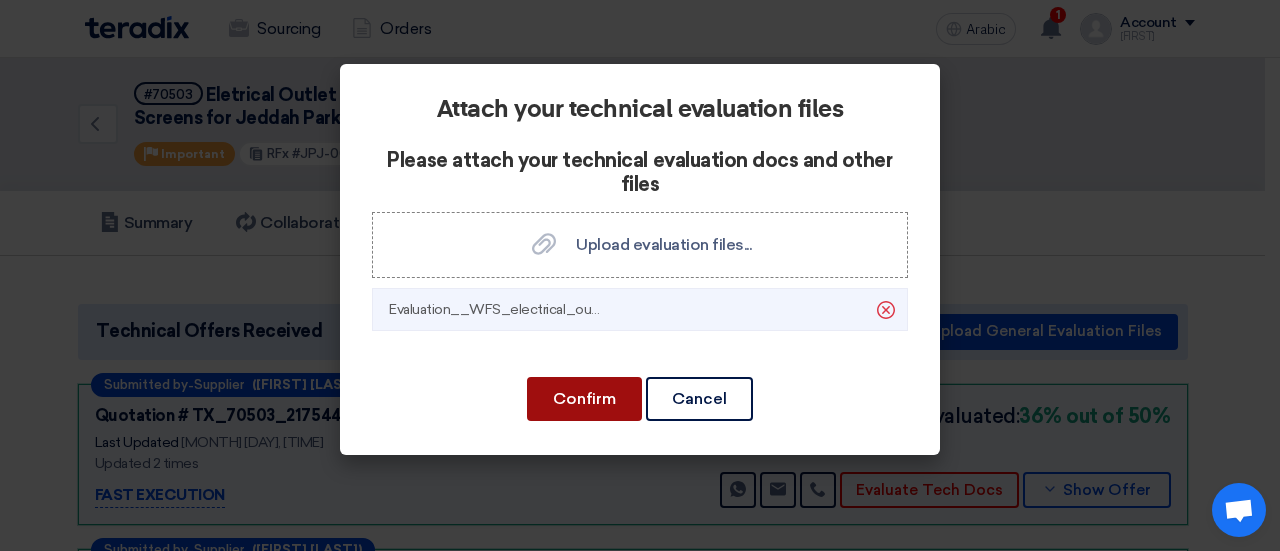 click on "Confirm" 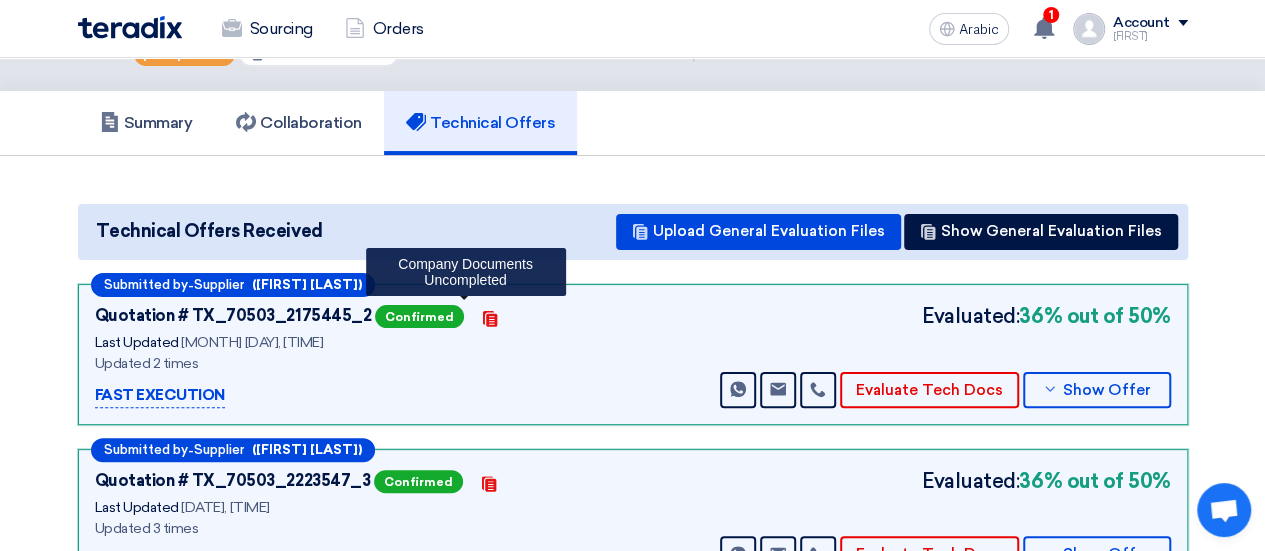scroll, scrollTop: 0, scrollLeft: 0, axis: both 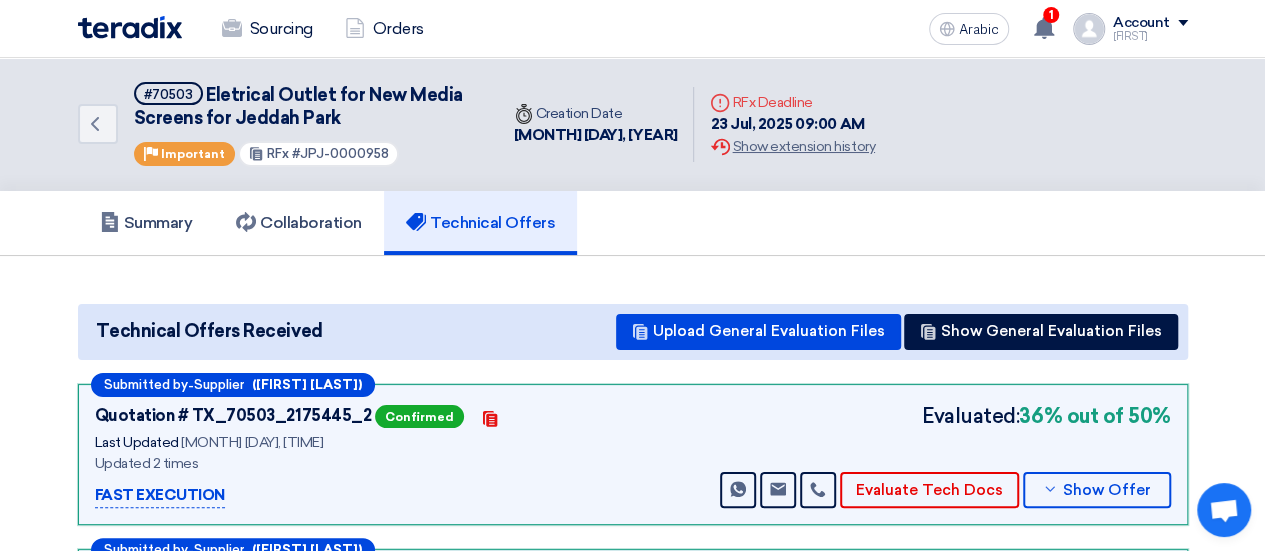 click 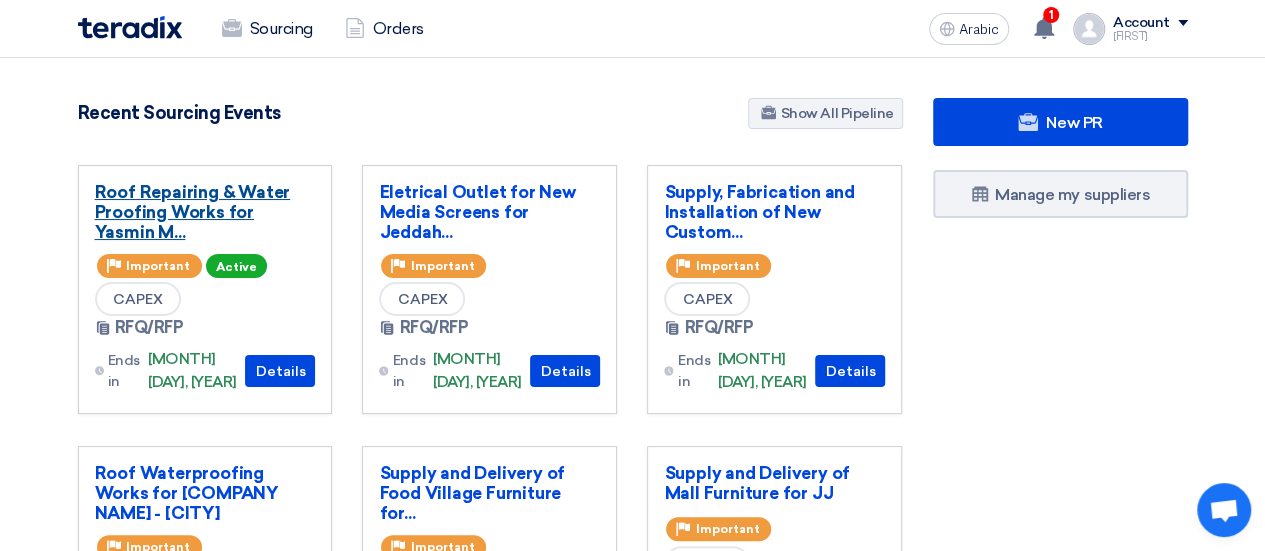 click on "Roof Repairing & Water Proofing Works for Yasmin M..." 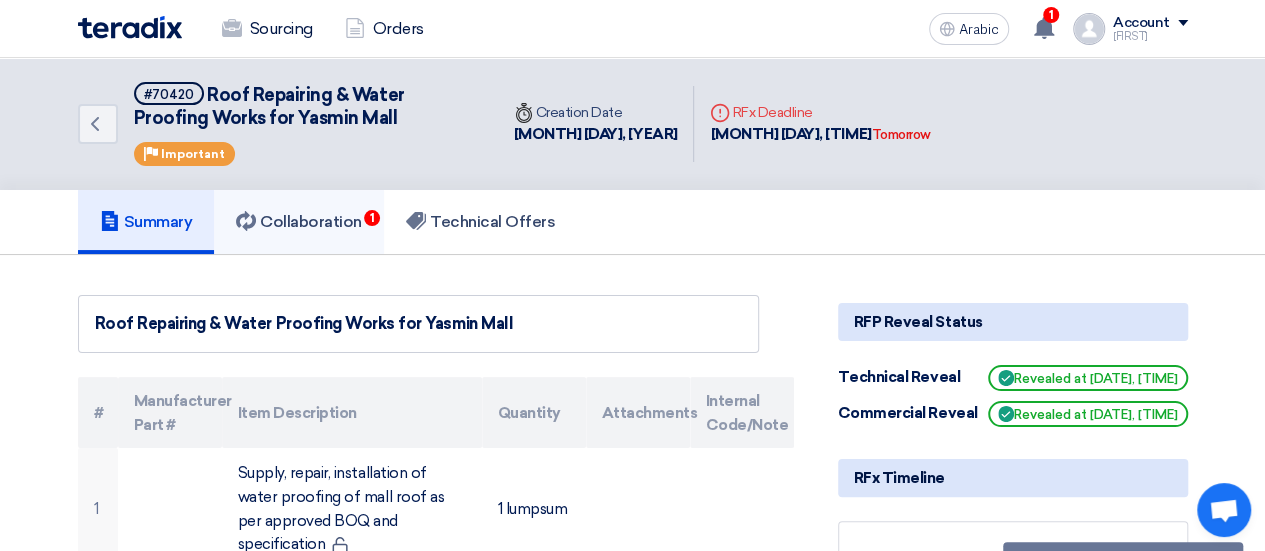 click on "Collaboration" 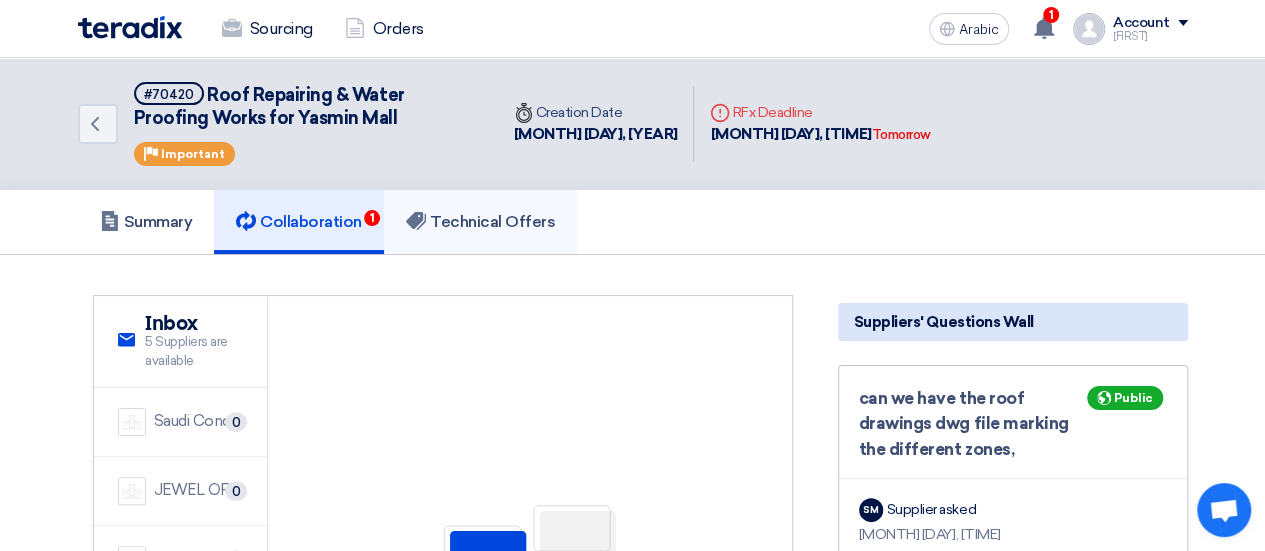 click on "Technical Offers" 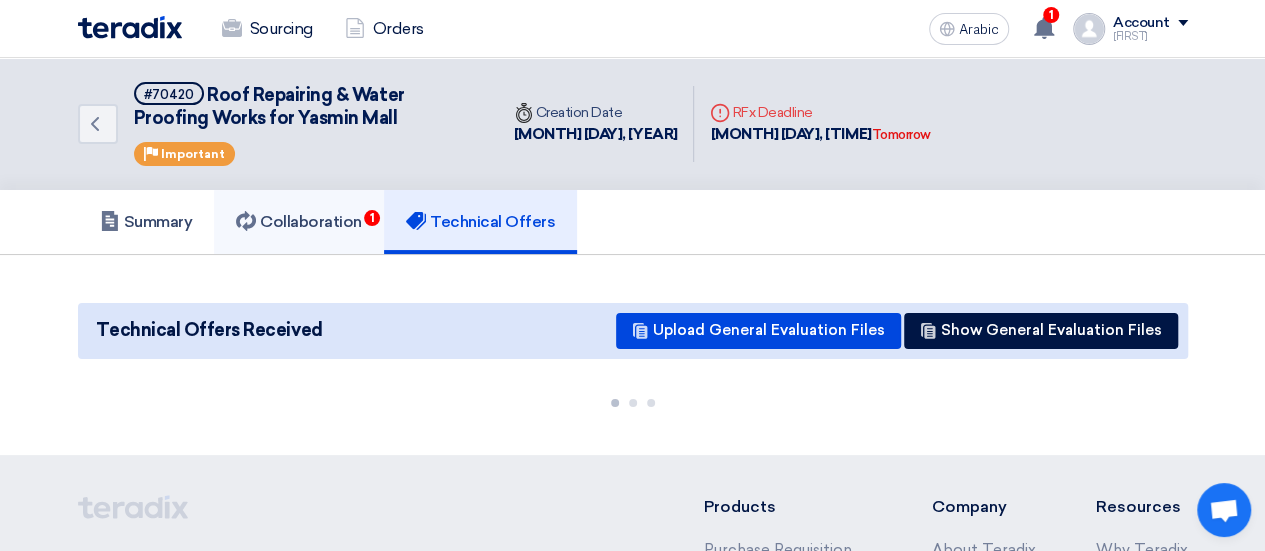 click on "Collaboration" 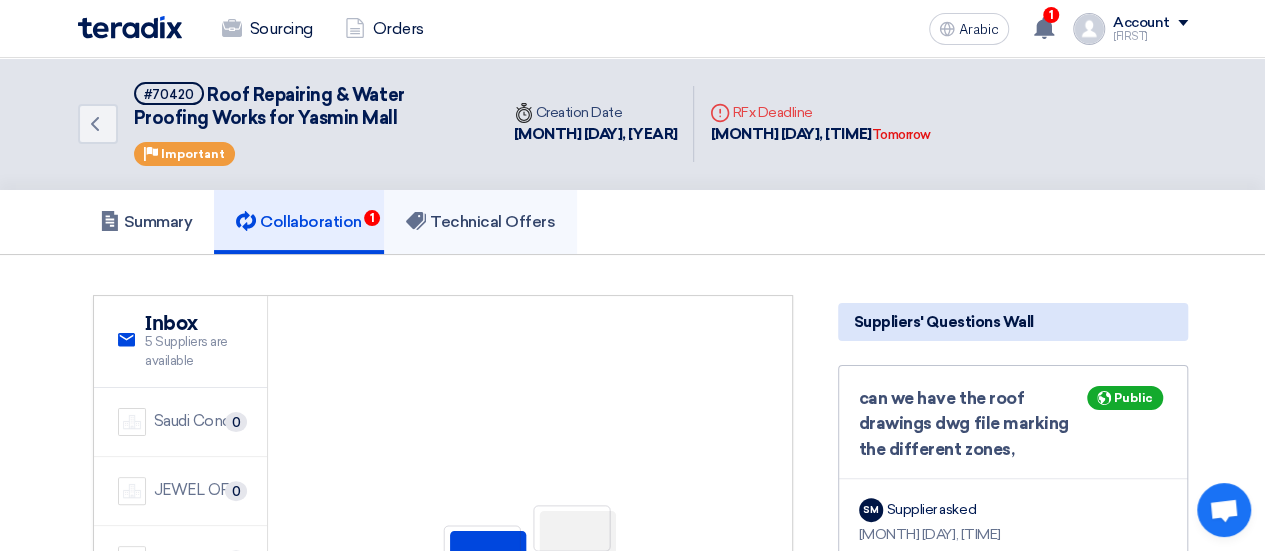 click on "Technical Offers" 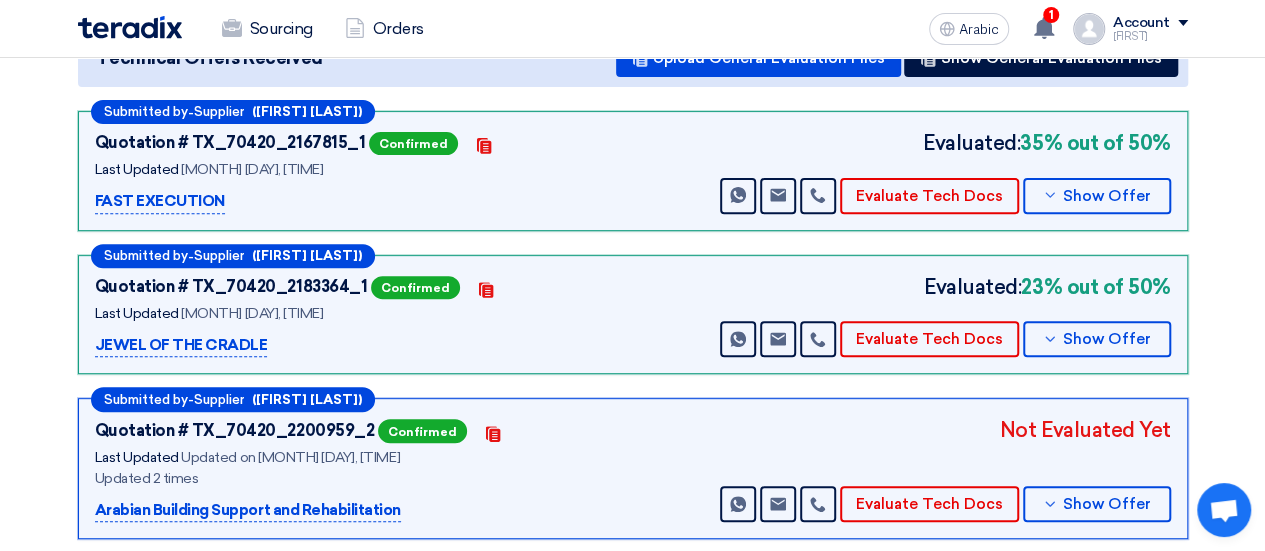 scroll, scrollTop: 100, scrollLeft: 0, axis: vertical 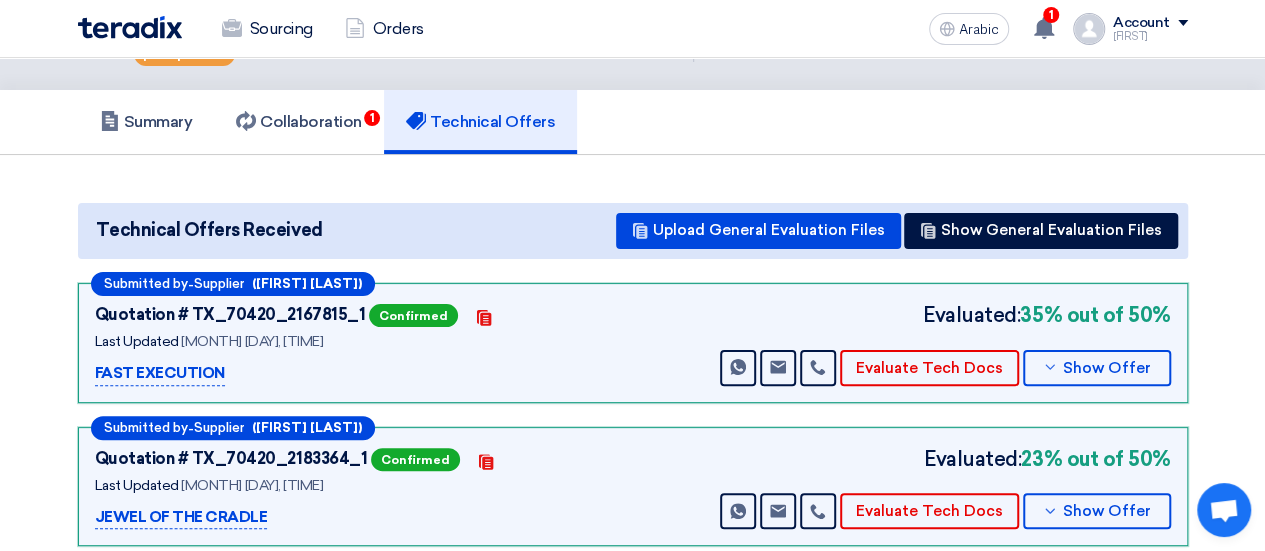 click 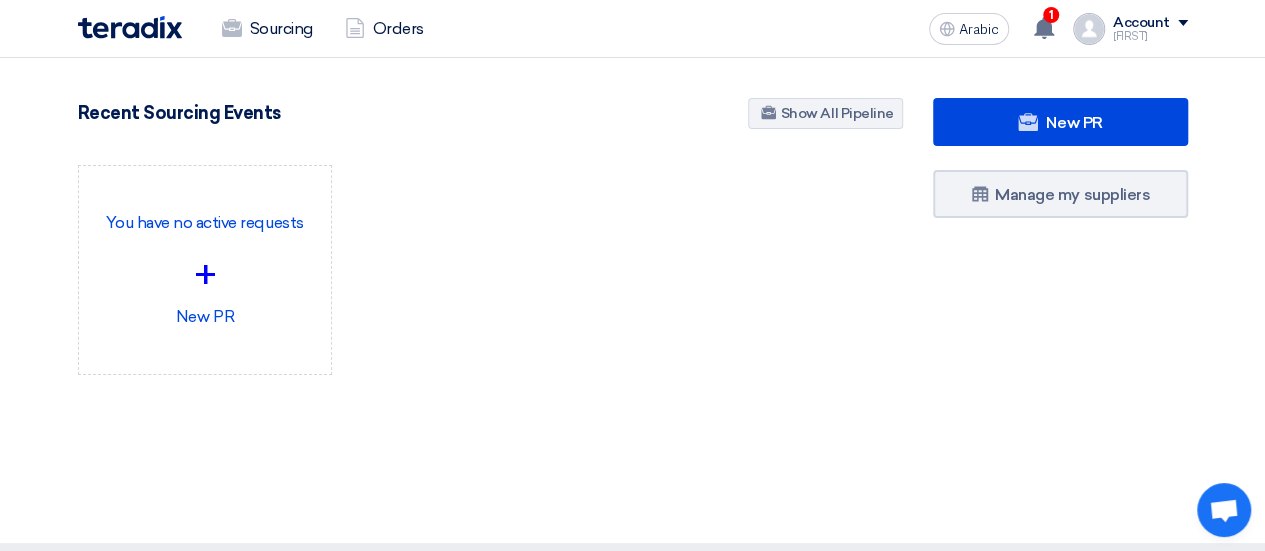 click 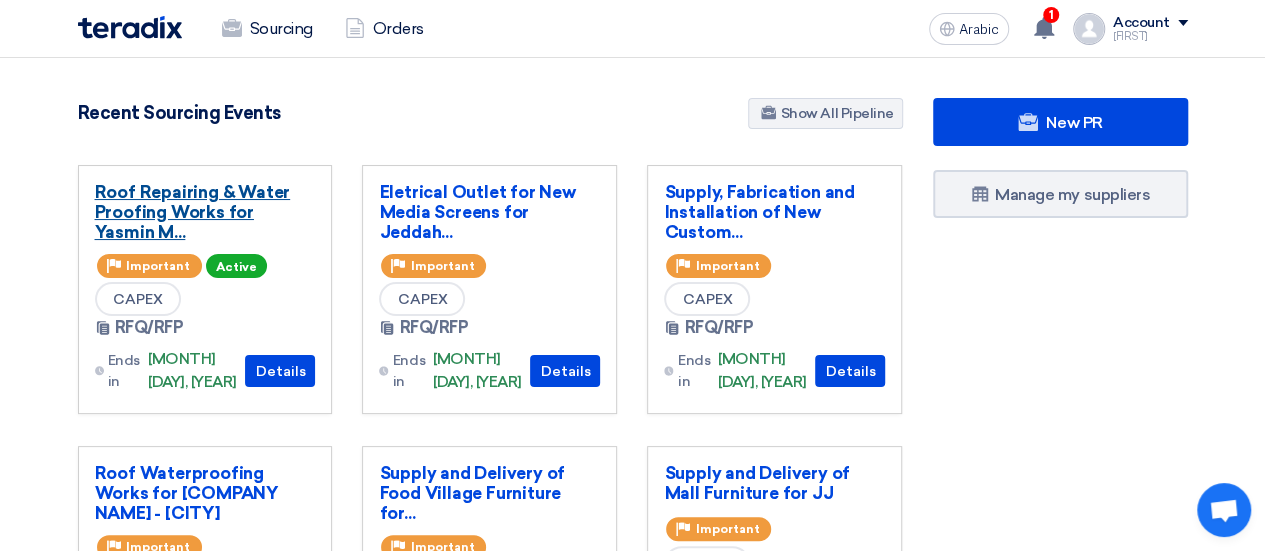 click on "Roof Repairing & Water Proofing Works for Yasmin M..." 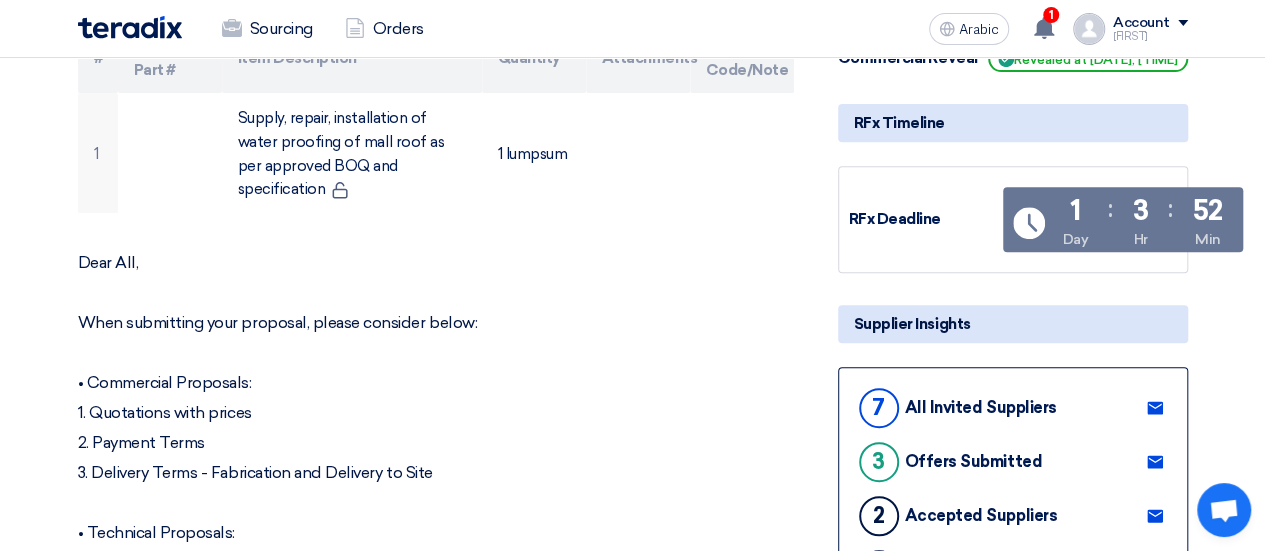 scroll, scrollTop: 0, scrollLeft: 0, axis: both 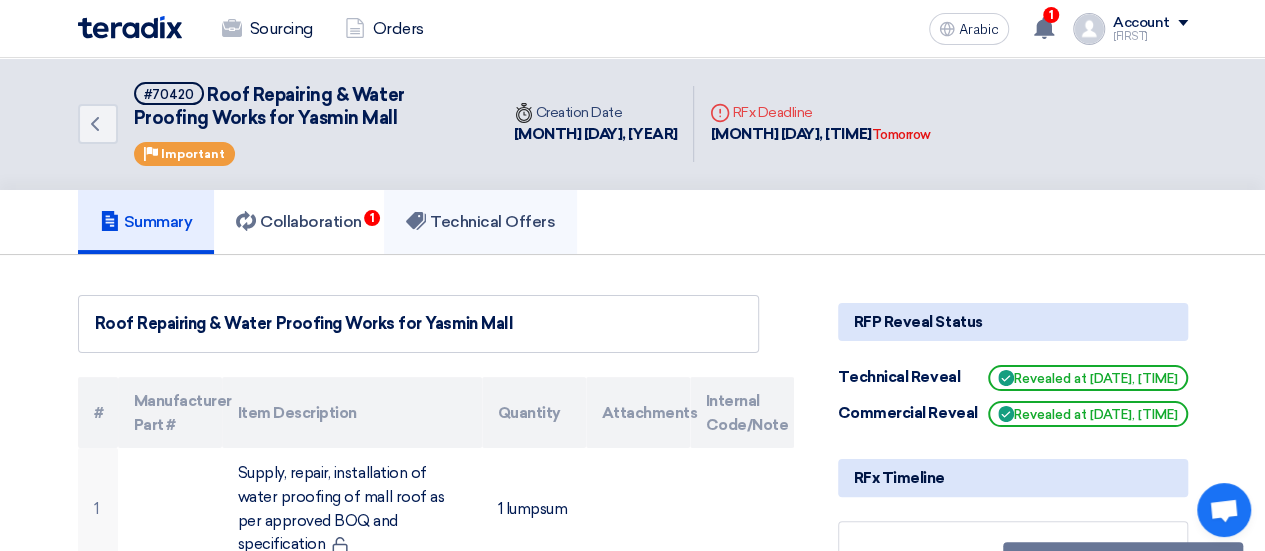 click on "Technical Offers" 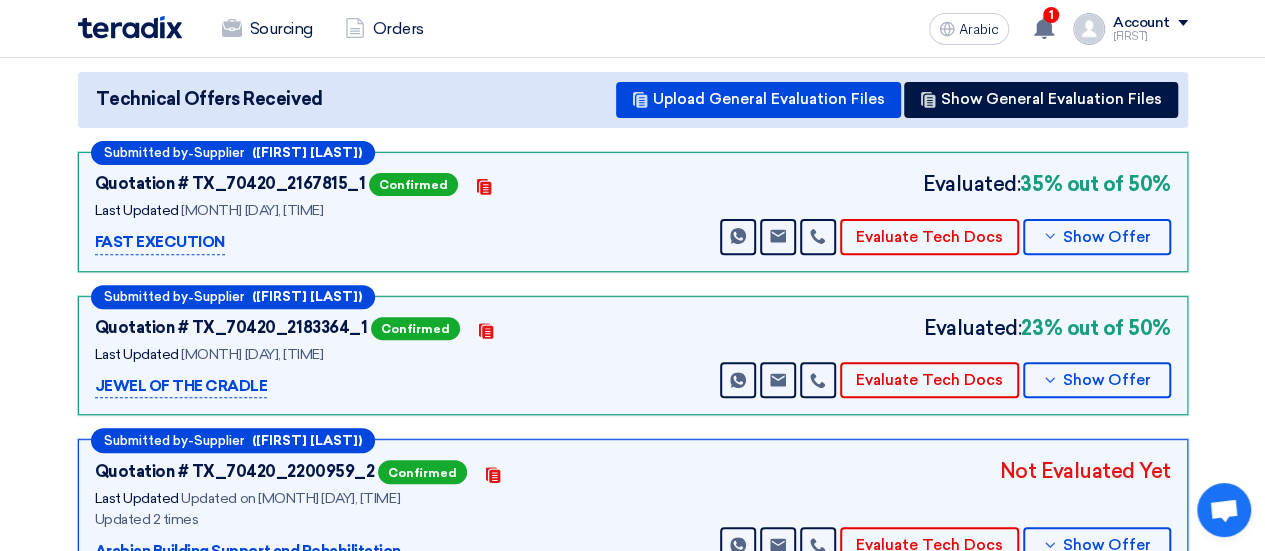 scroll, scrollTop: 200, scrollLeft: 0, axis: vertical 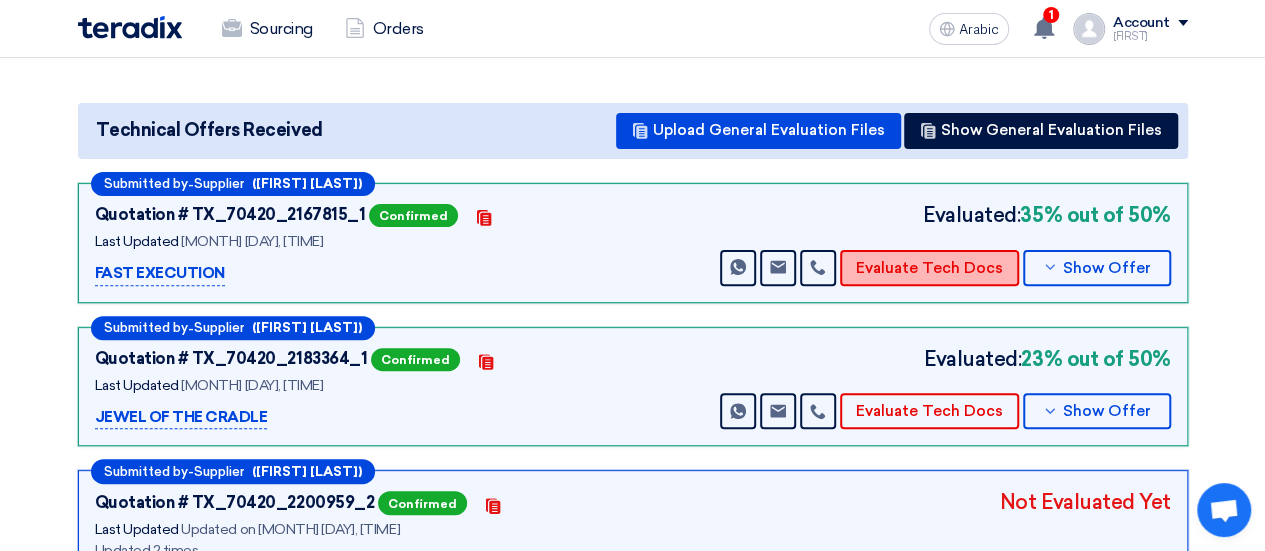 click on "Evaluate Tech Docs" at bounding box center (929, 268) 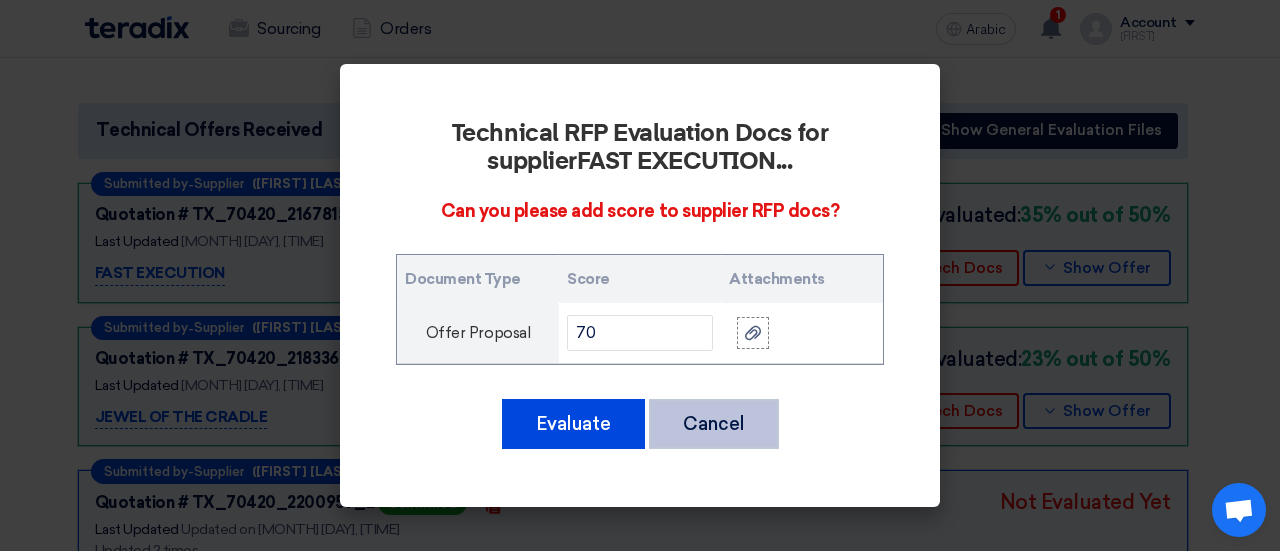 click on "Cancel" 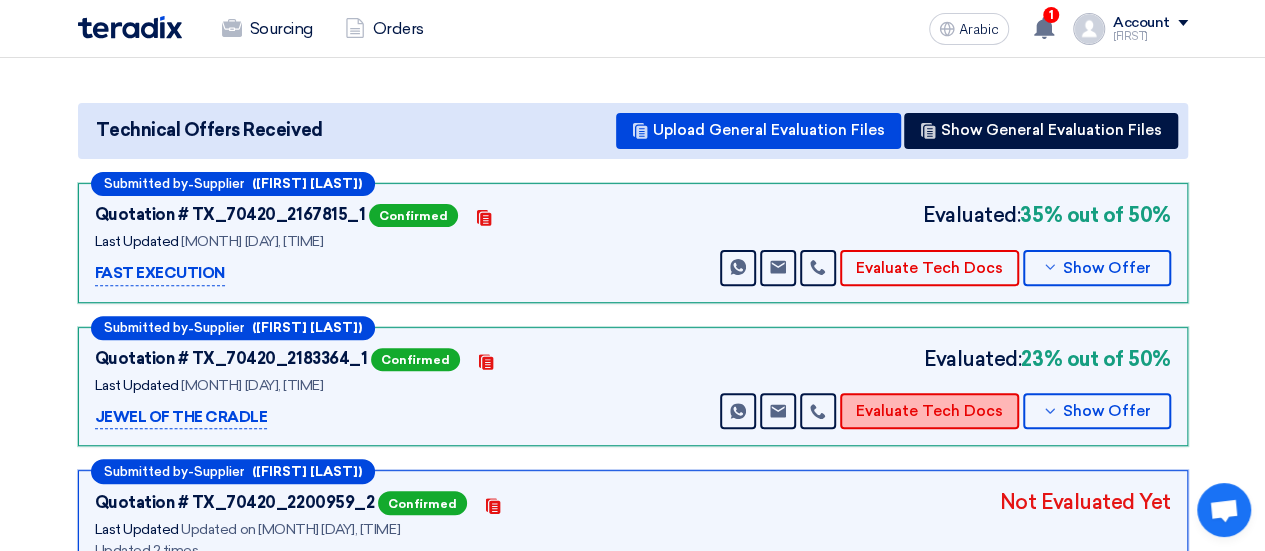 click on "Evaluate Tech Docs" at bounding box center (929, 411) 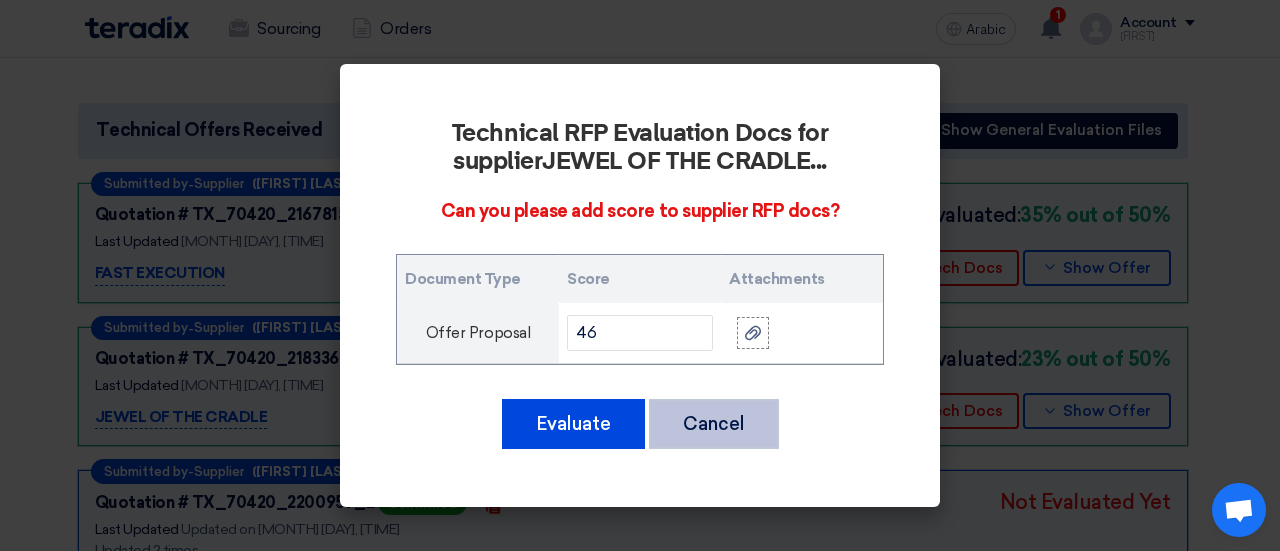 click on "Cancel" 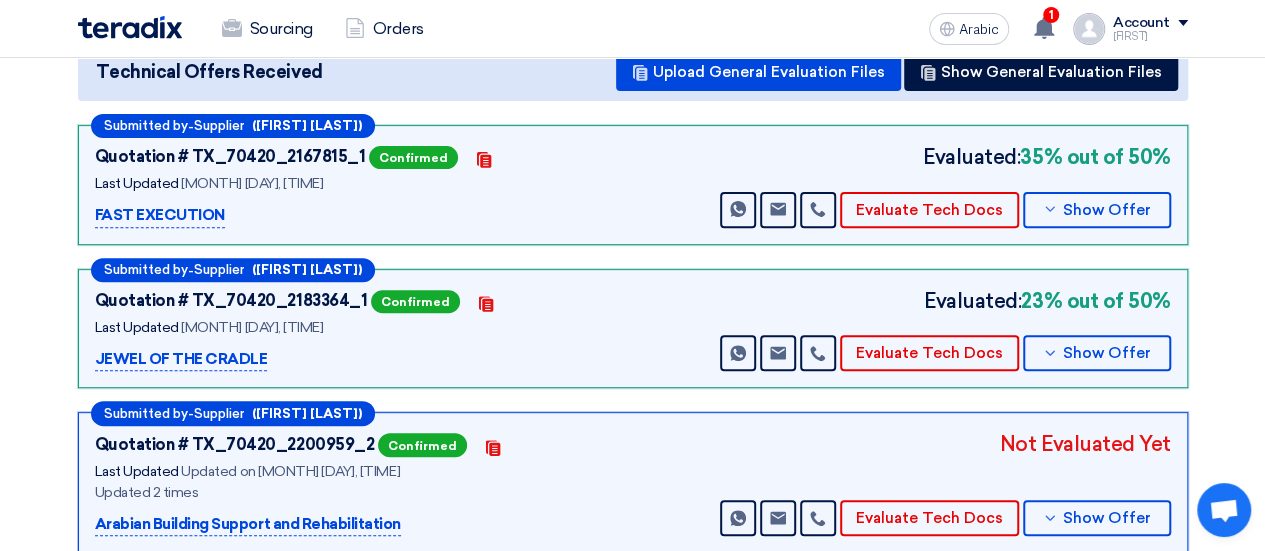 scroll, scrollTop: 300, scrollLeft: 0, axis: vertical 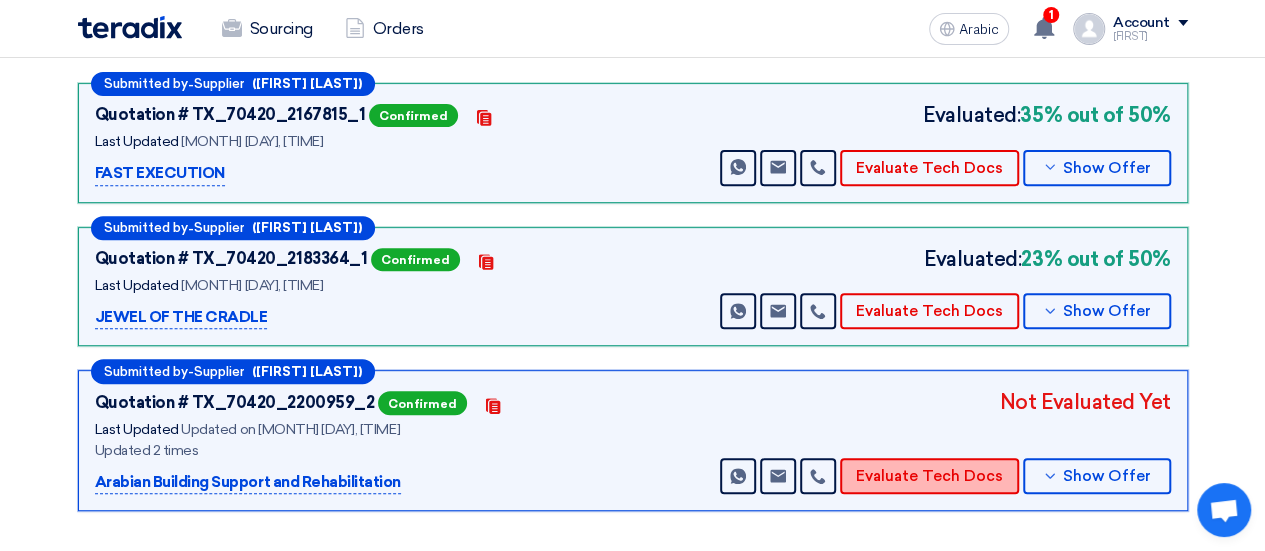 click on "Evaluate Tech Docs" at bounding box center [929, 476] 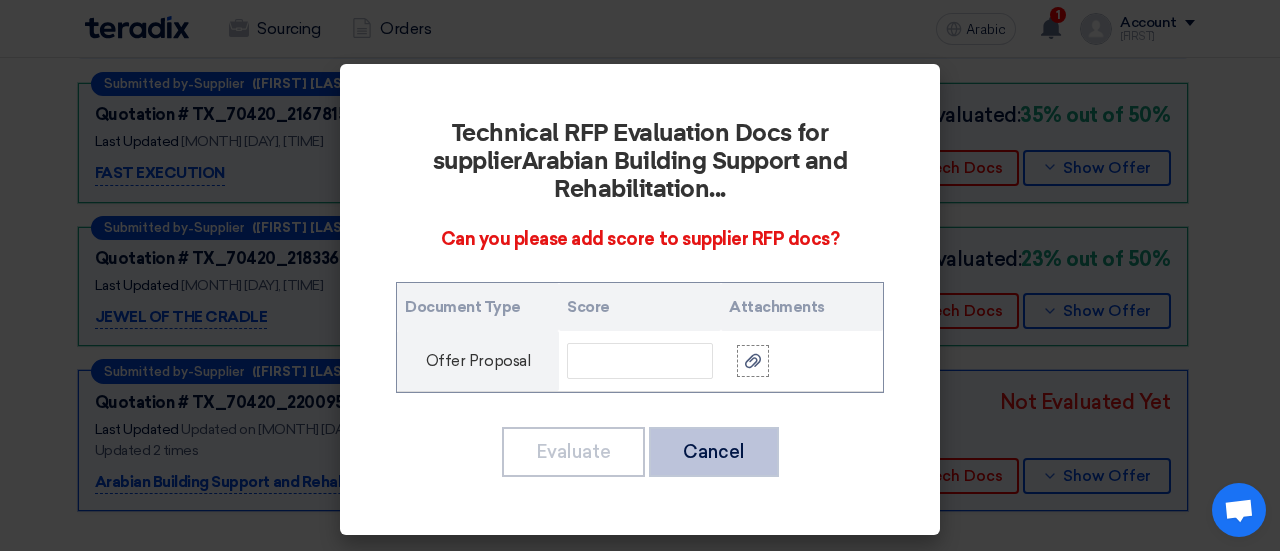 click on "Cancel" 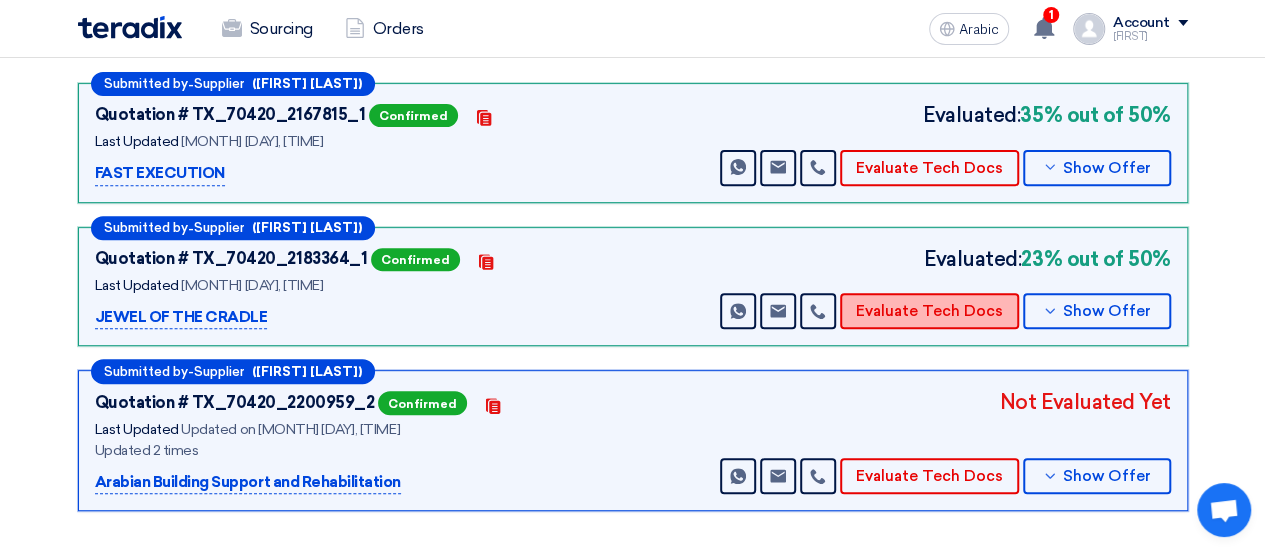 click on "Evaluate Tech Docs" at bounding box center (929, 311) 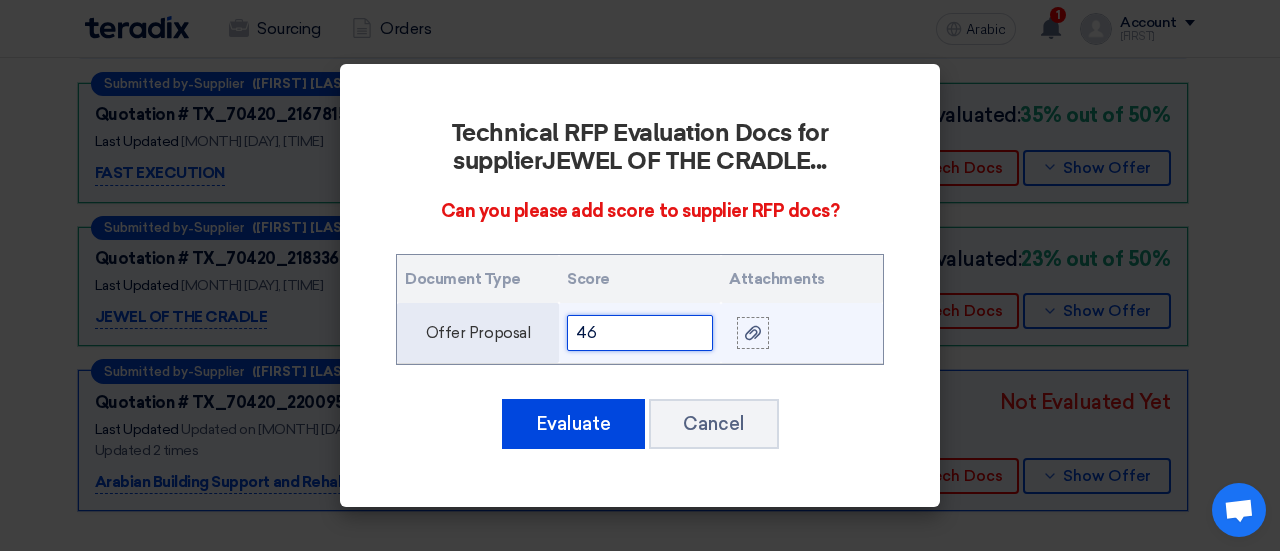 drag, startPoint x: 598, startPoint y: 335, endPoint x: 546, endPoint y: 329, distance: 52.34501 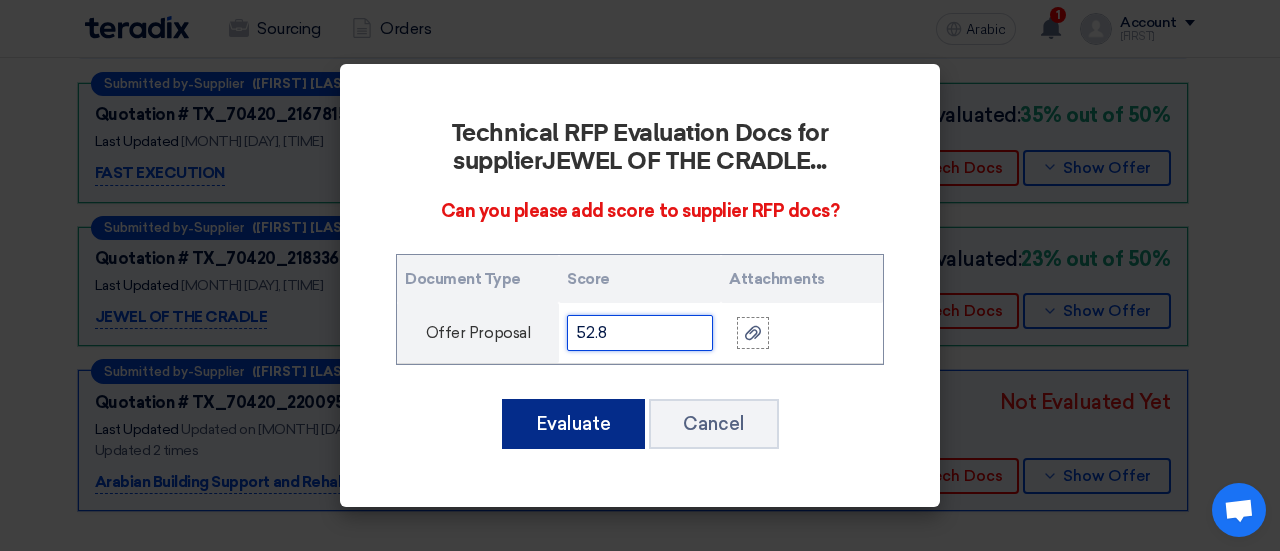 type on "52.8" 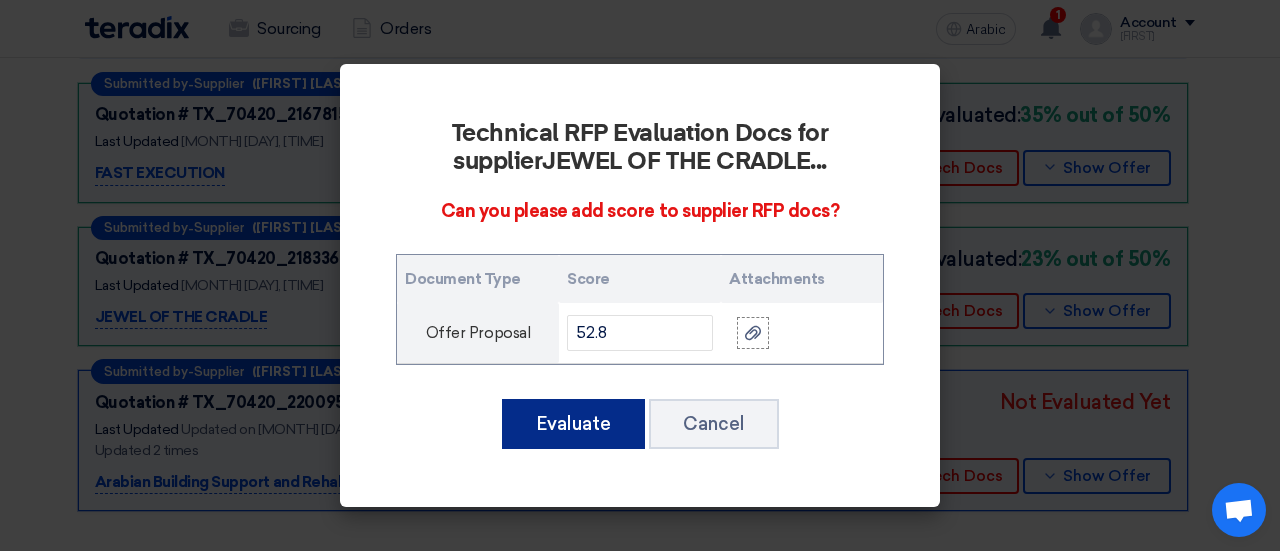 click on "Evaluate" 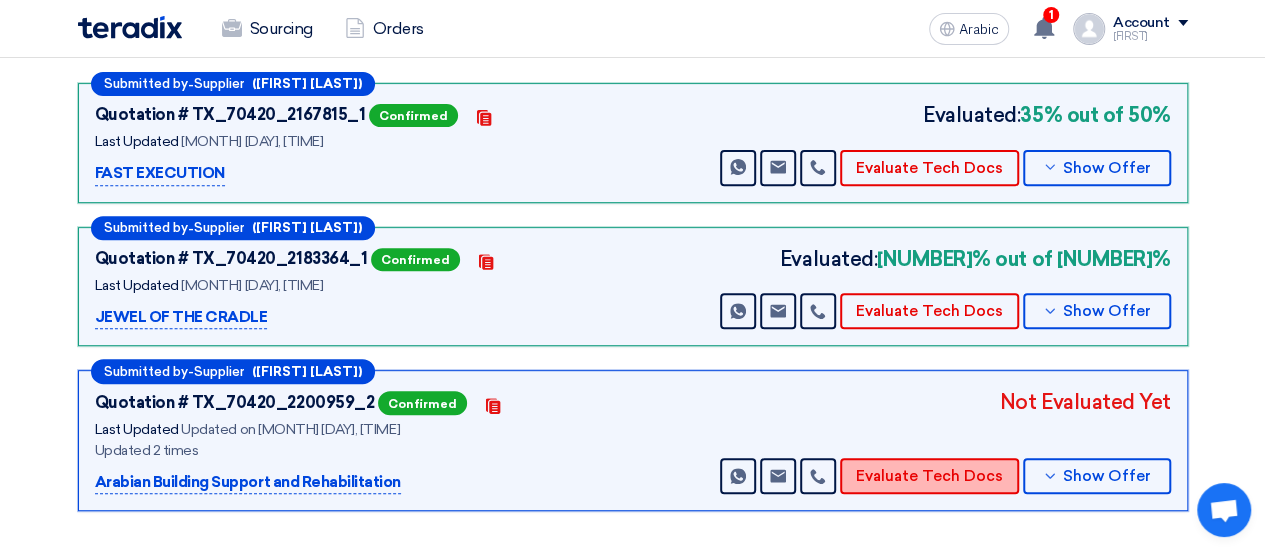 click on "Evaluate Tech Docs" at bounding box center [929, 476] 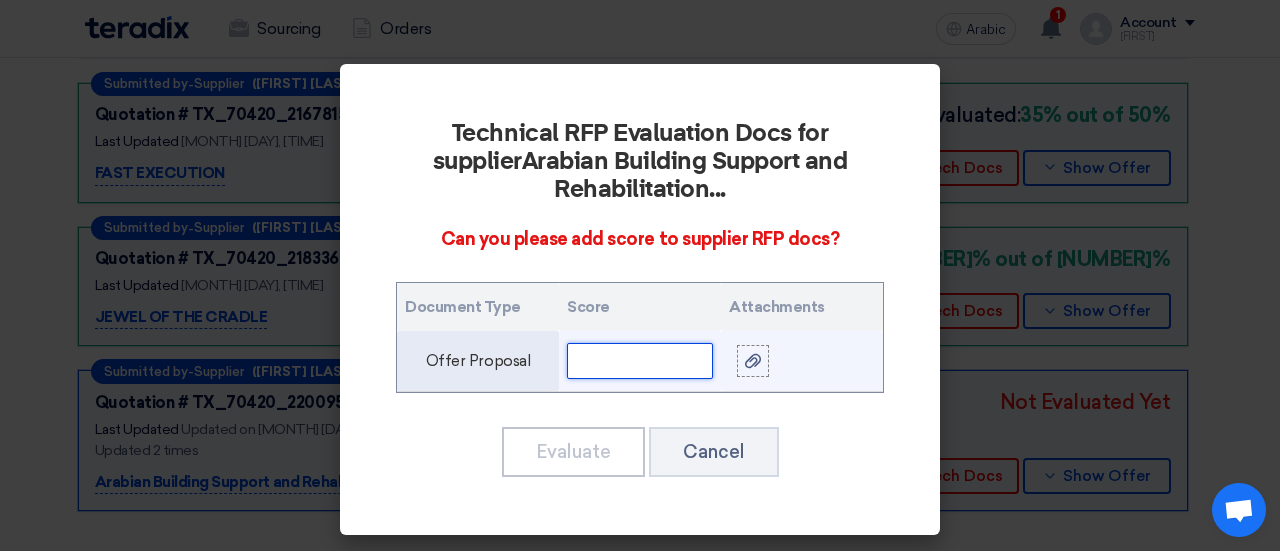 click 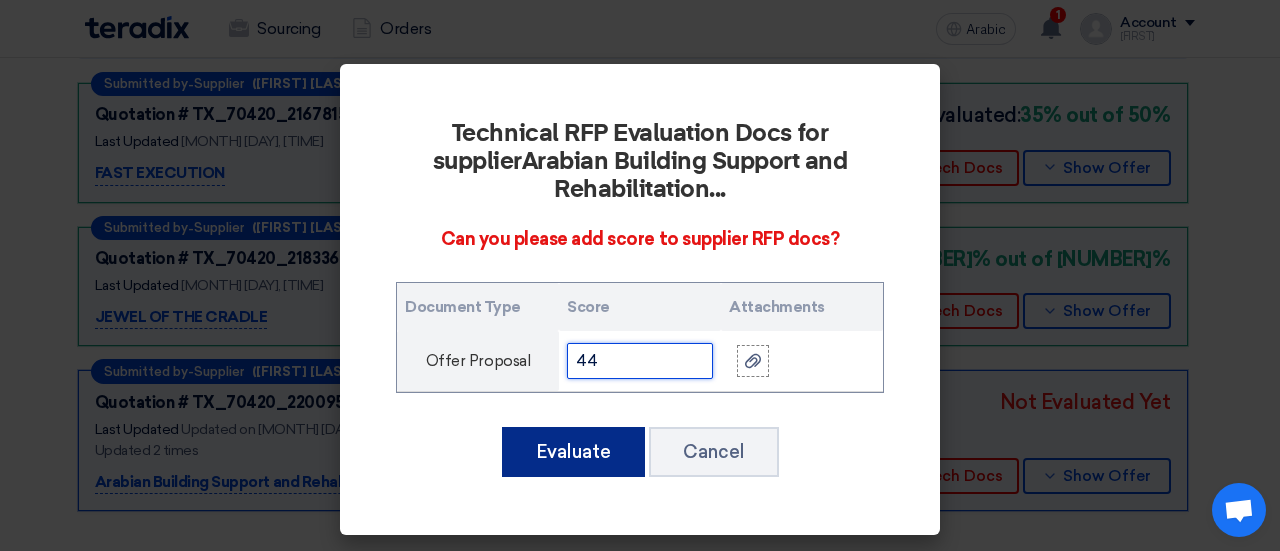 type on "44" 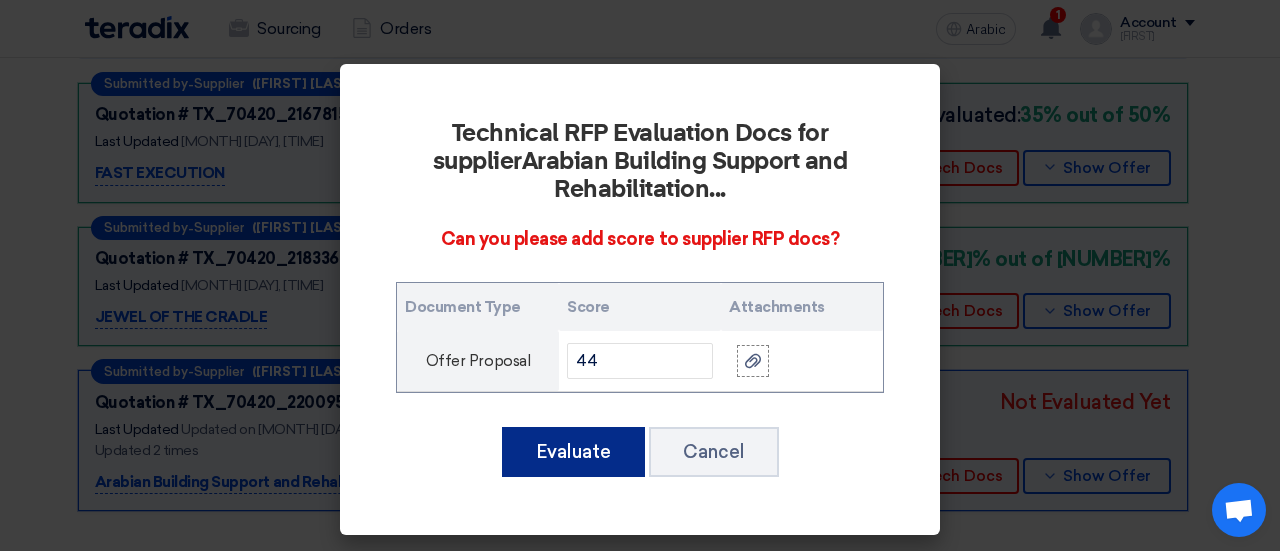 click on "Evaluate" 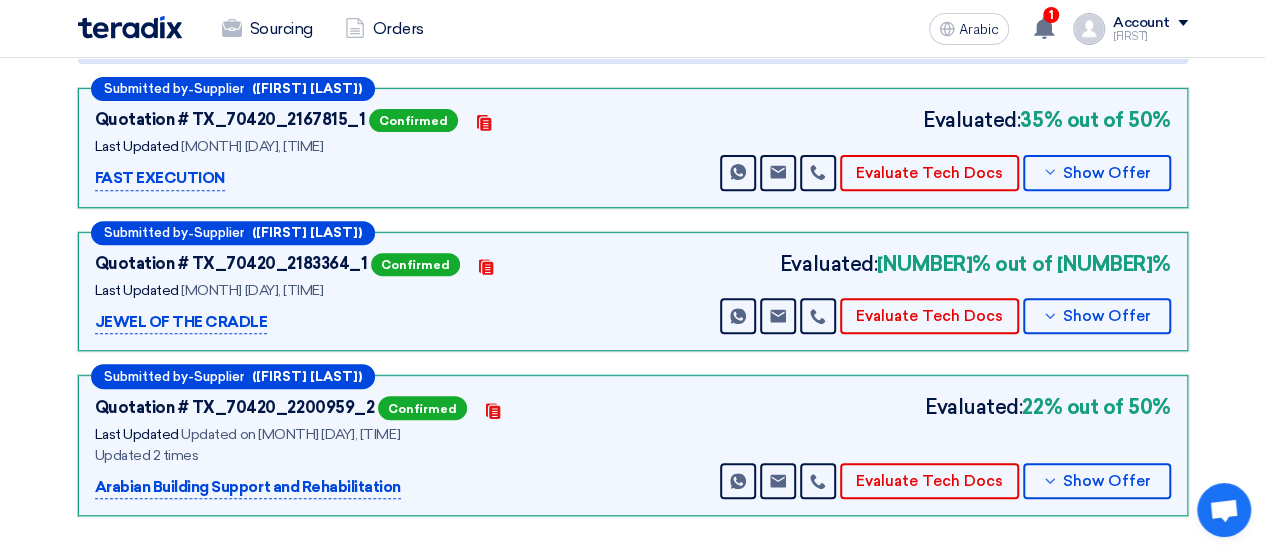 scroll, scrollTop: 300, scrollLeft: 0, axis: vertical 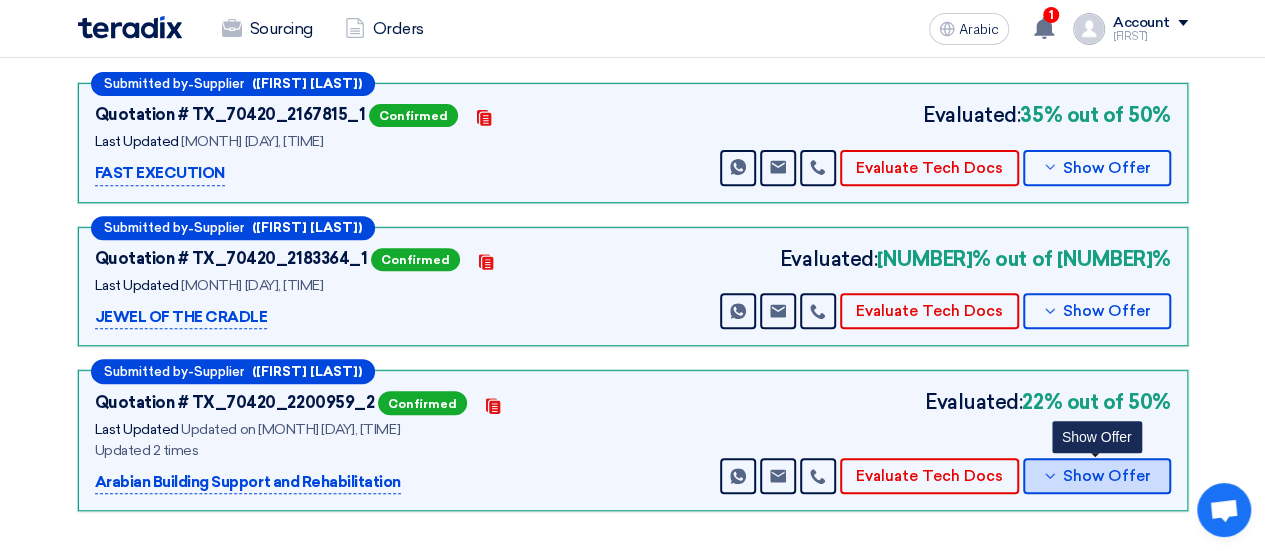 click 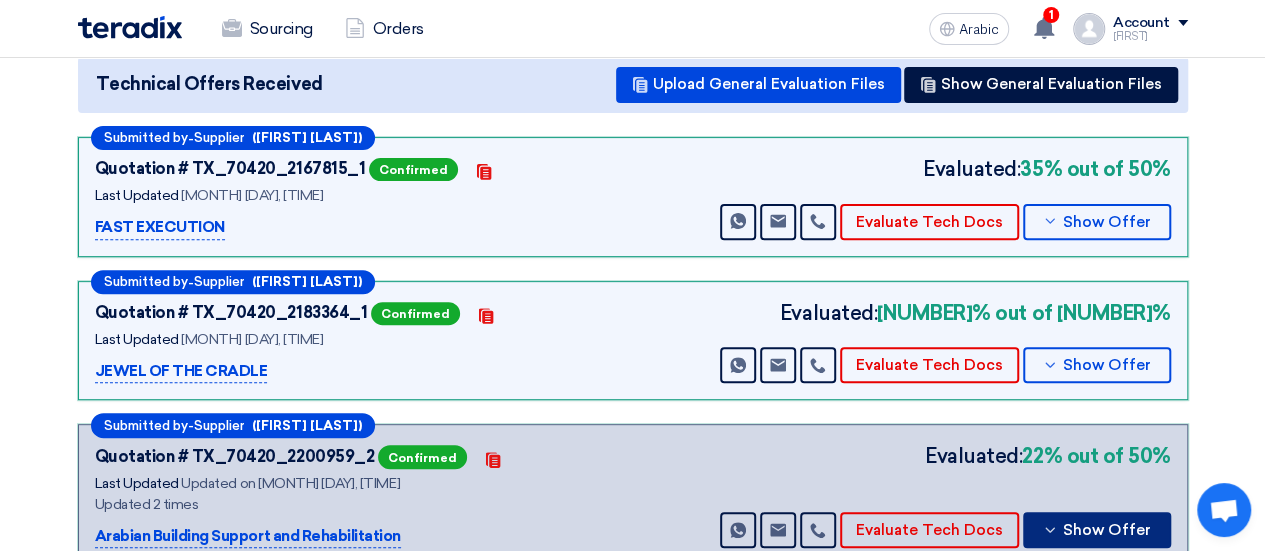 scroll, scrollTop: 0, scrollLeft: 0, axis: both 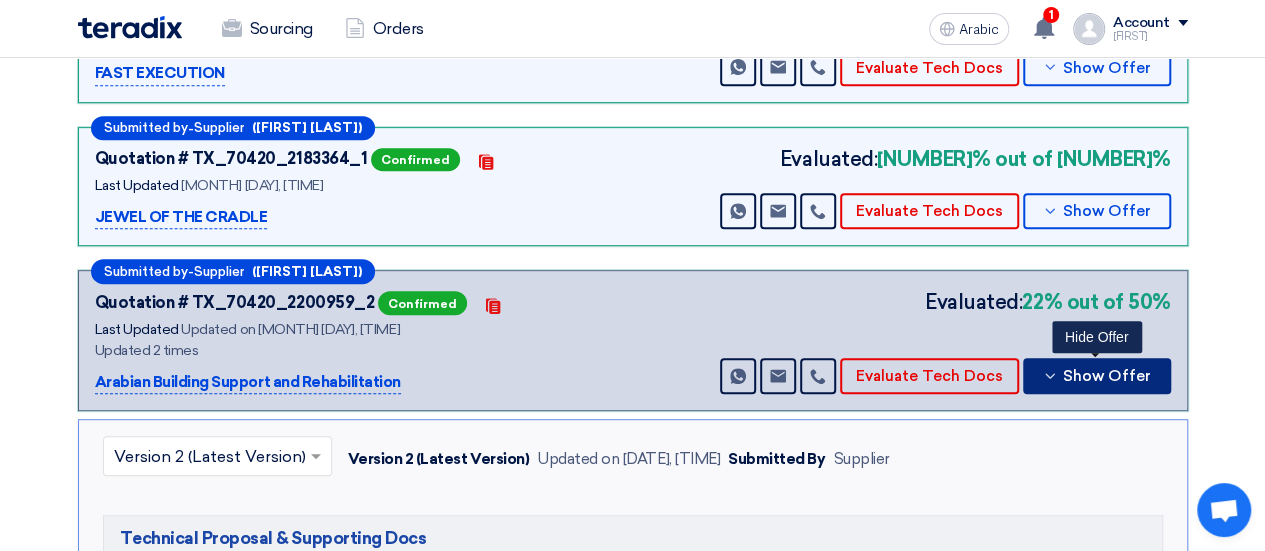 click on "Show Offer" at bounding box center [1107, 376] 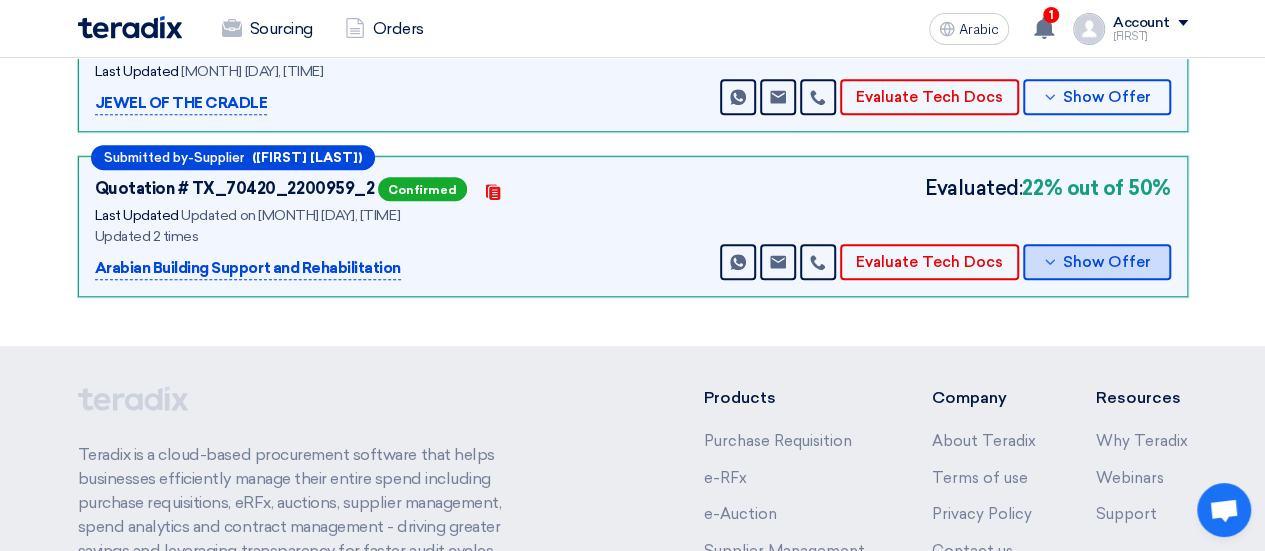 scroll, scrollTop: 600, scrollLeft: 0, axis: vertical 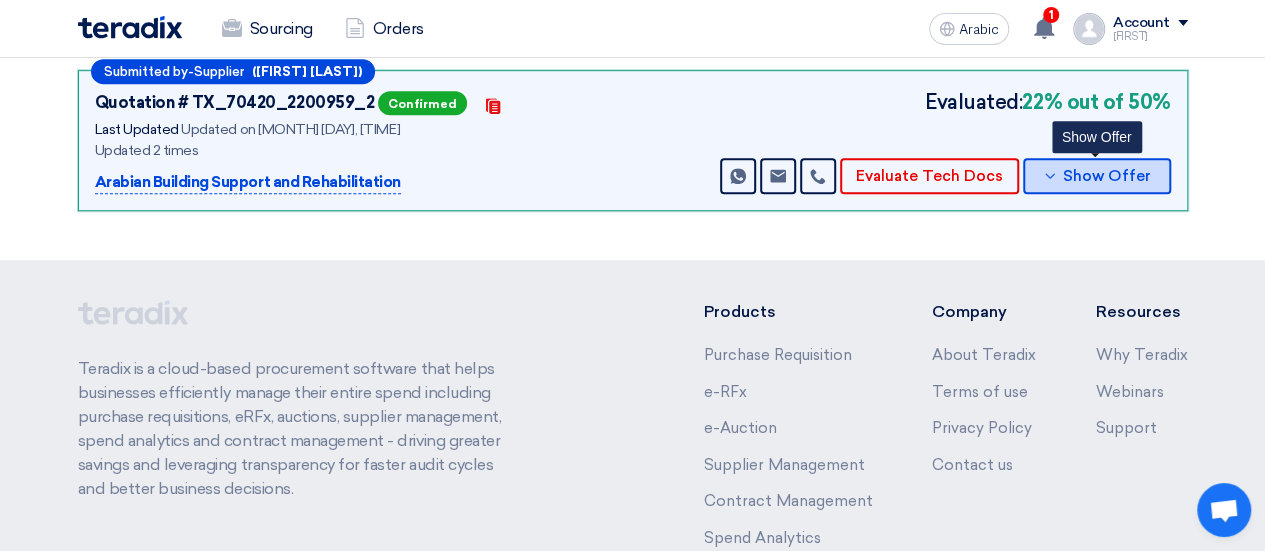click 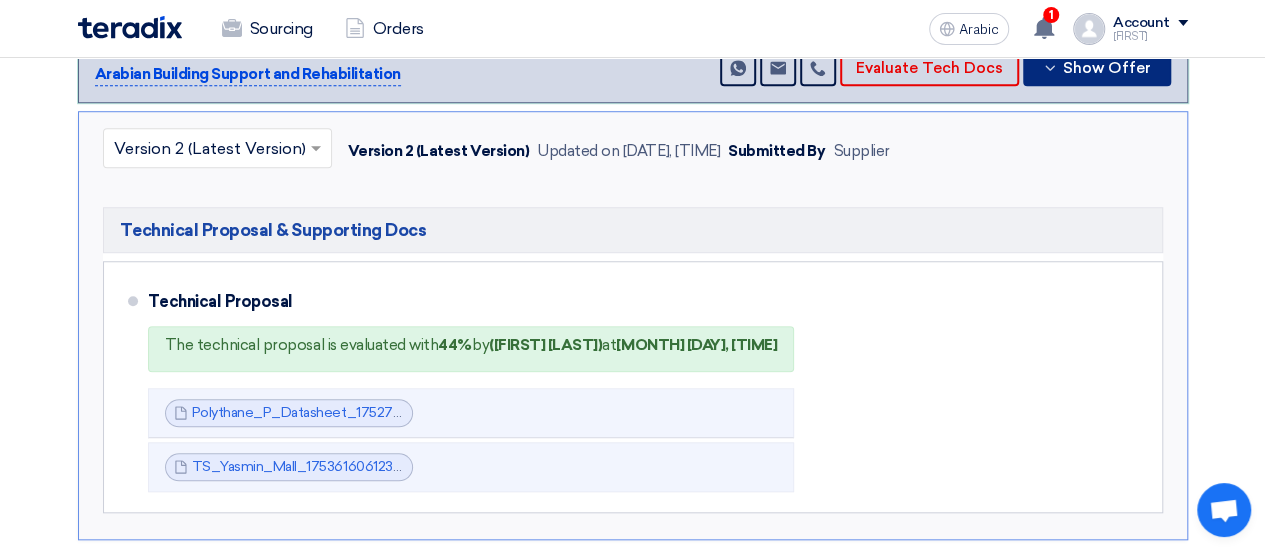 scroll, scrollTop: 800, scrollLeft: 0, axis: vertical 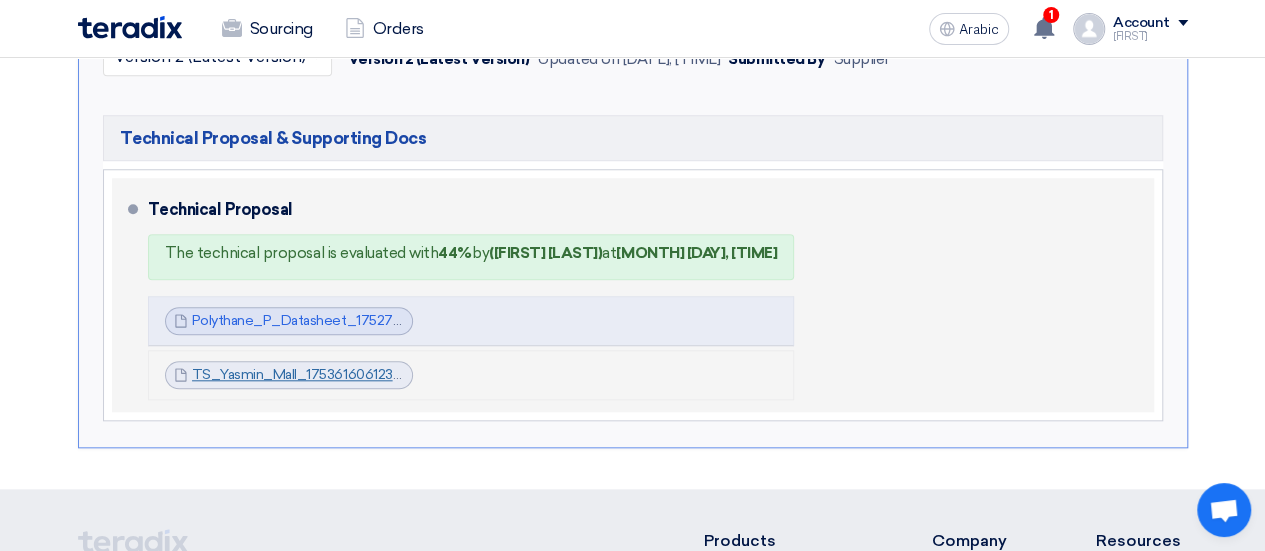 click on "TS_Yasmin_Mall_1753616061230.pdf" at bounding box center (309, 374) 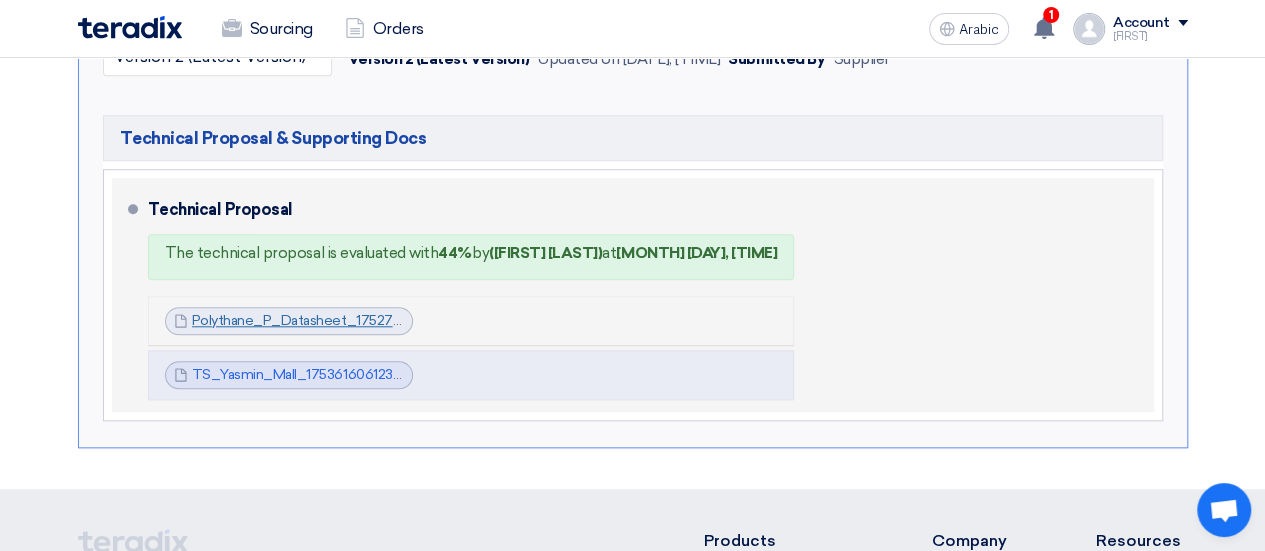 click on "Polythane_P_Datasheet_1752734005498.pdf" at bounding box center [339, 320] 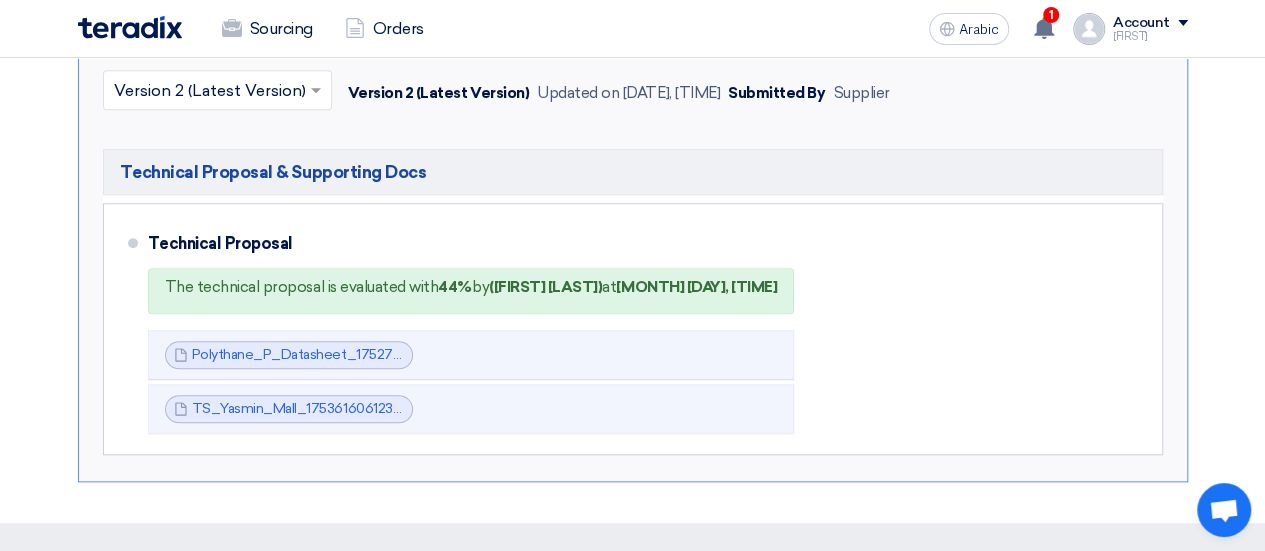scroll, scrollTop: 600, scrollLeft: 0, axis: vertical 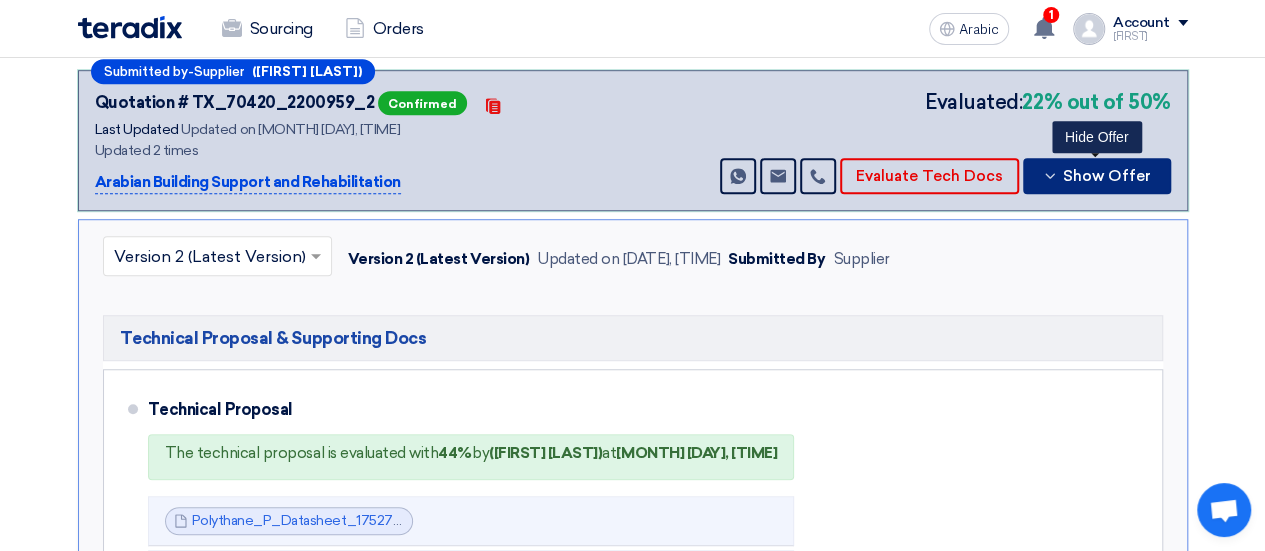 click on "Show Offer" at bounding box center [1107, 176] 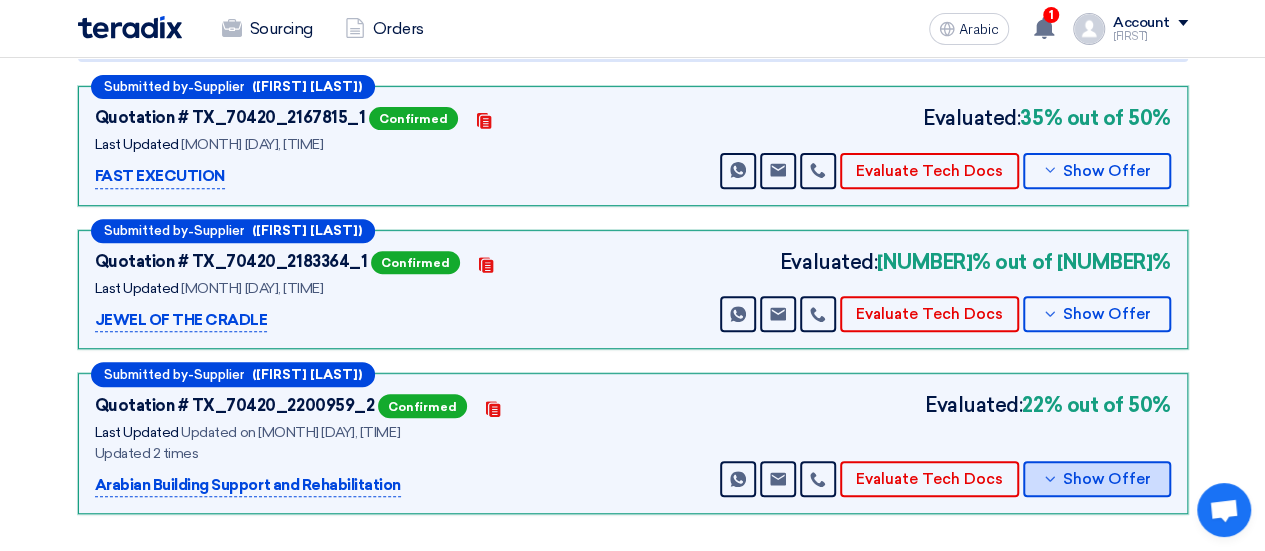 scroll, scrollTop: 300, scrollLeft: 0, axis: vertical 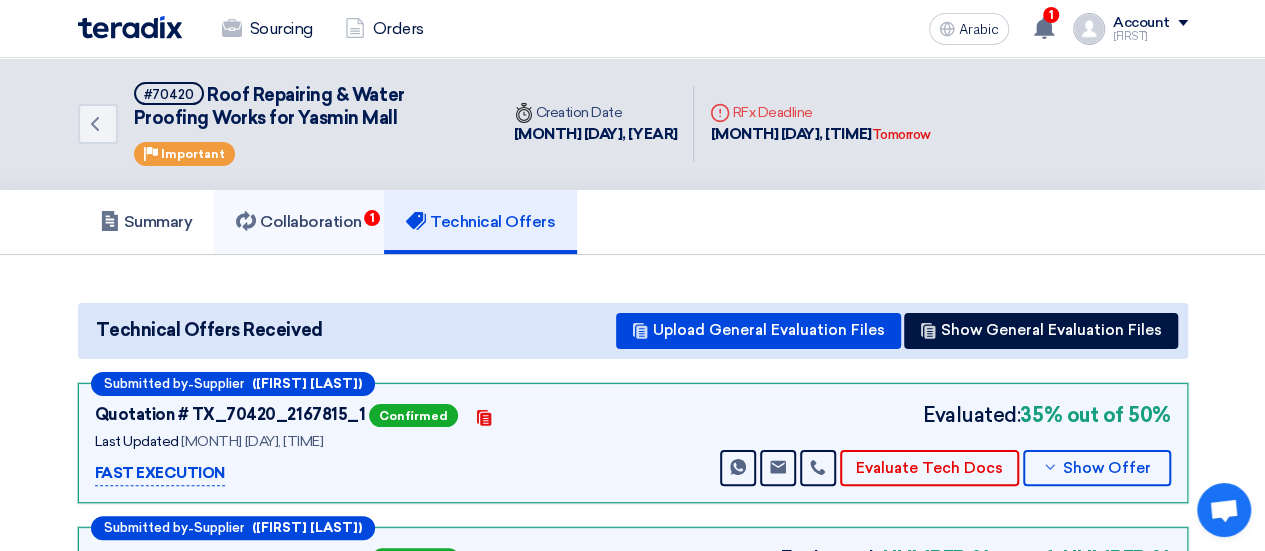 click on "Collaboration
1" 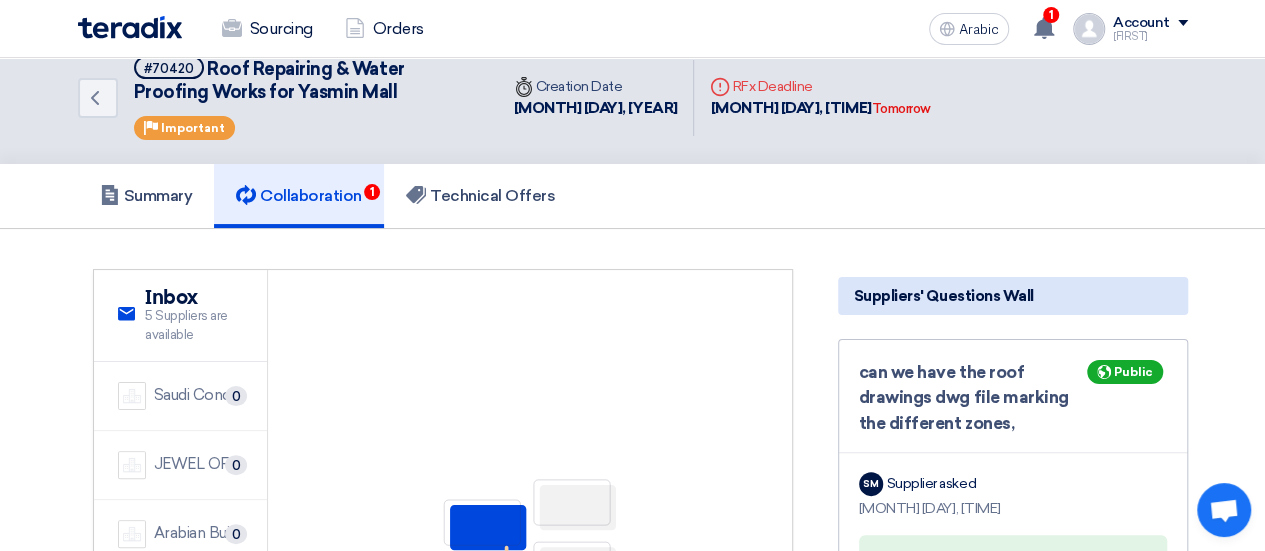 scroll, scrollTop: 0, scrollLeft: 0, axis: both 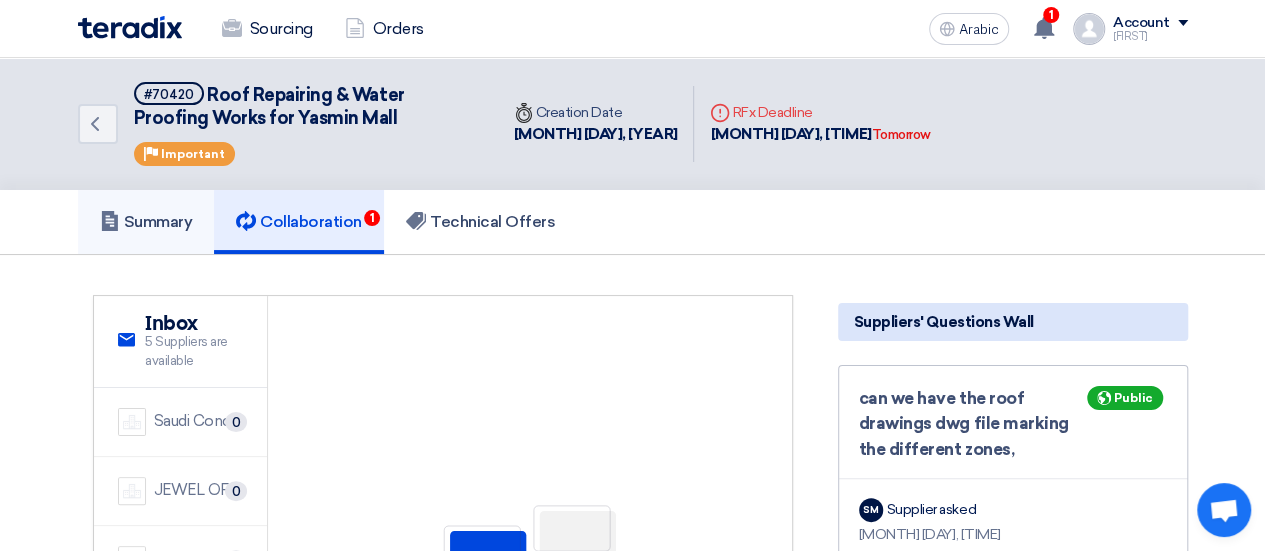 click on "Summary" 